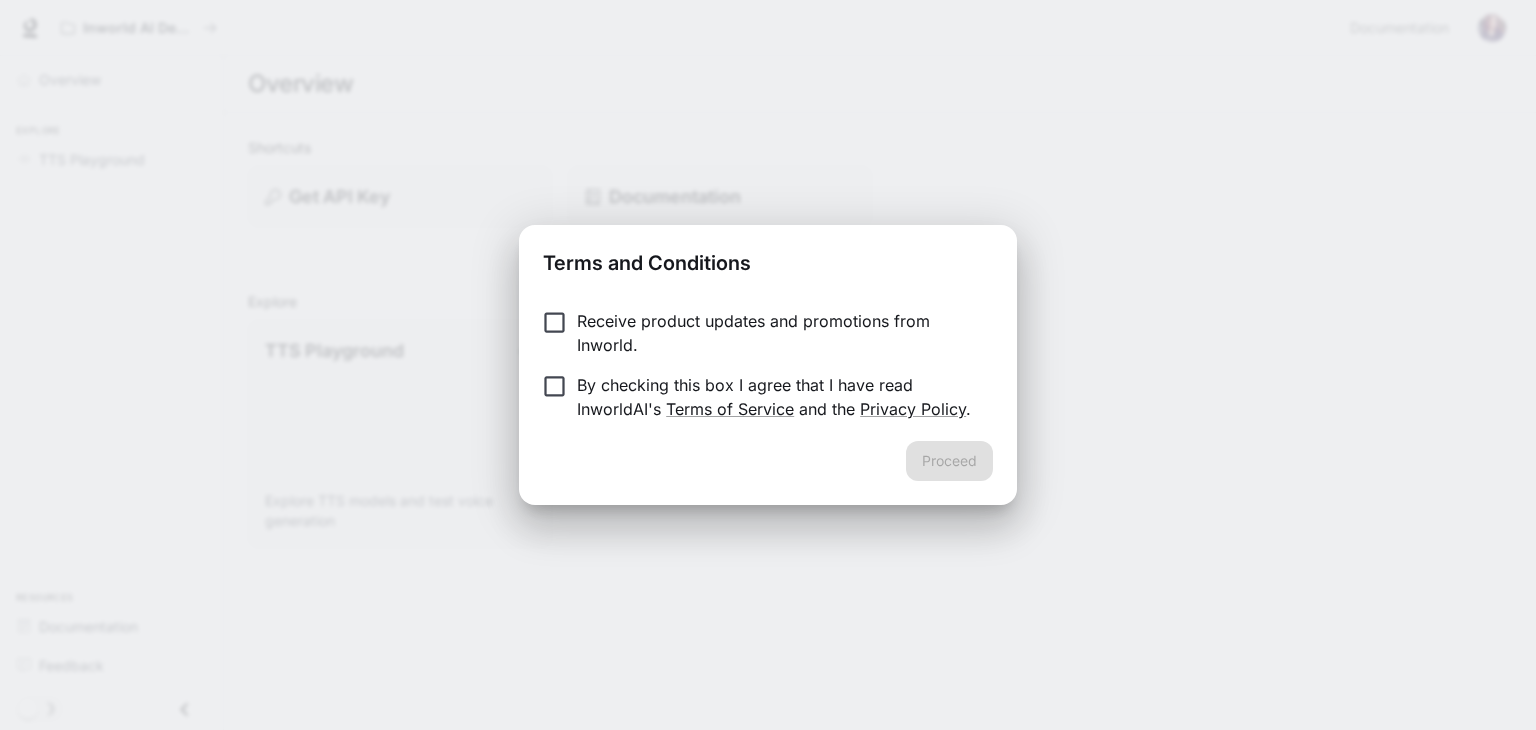 scroll, scrollTop: 0, scrollLeft: 0, axis: both 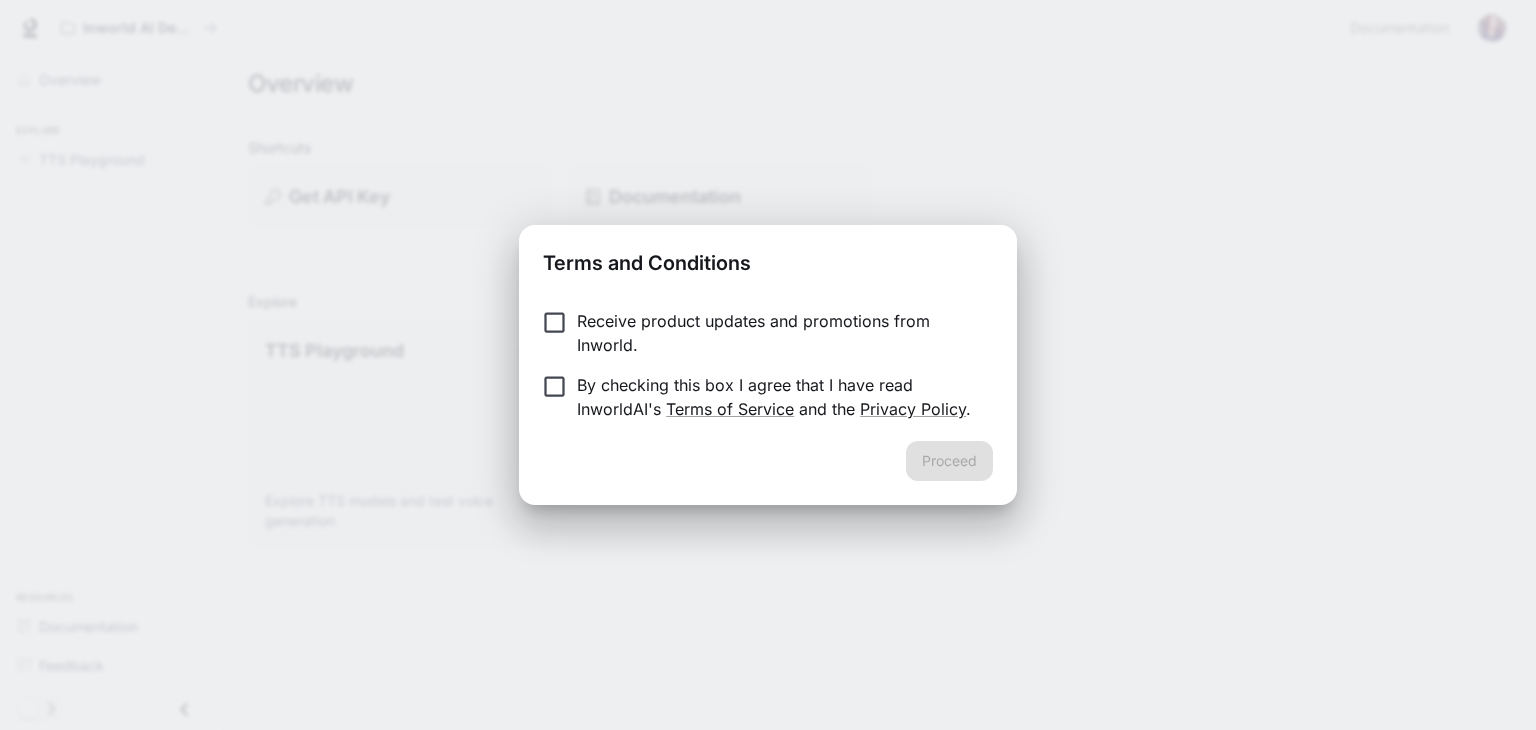 click on "Receive product updates and promotions from Inworld. By checking this box I agree that I have read InworldAI's   Terms of Service   and the   Privacy Policy ." at bounding box center [768, 367] 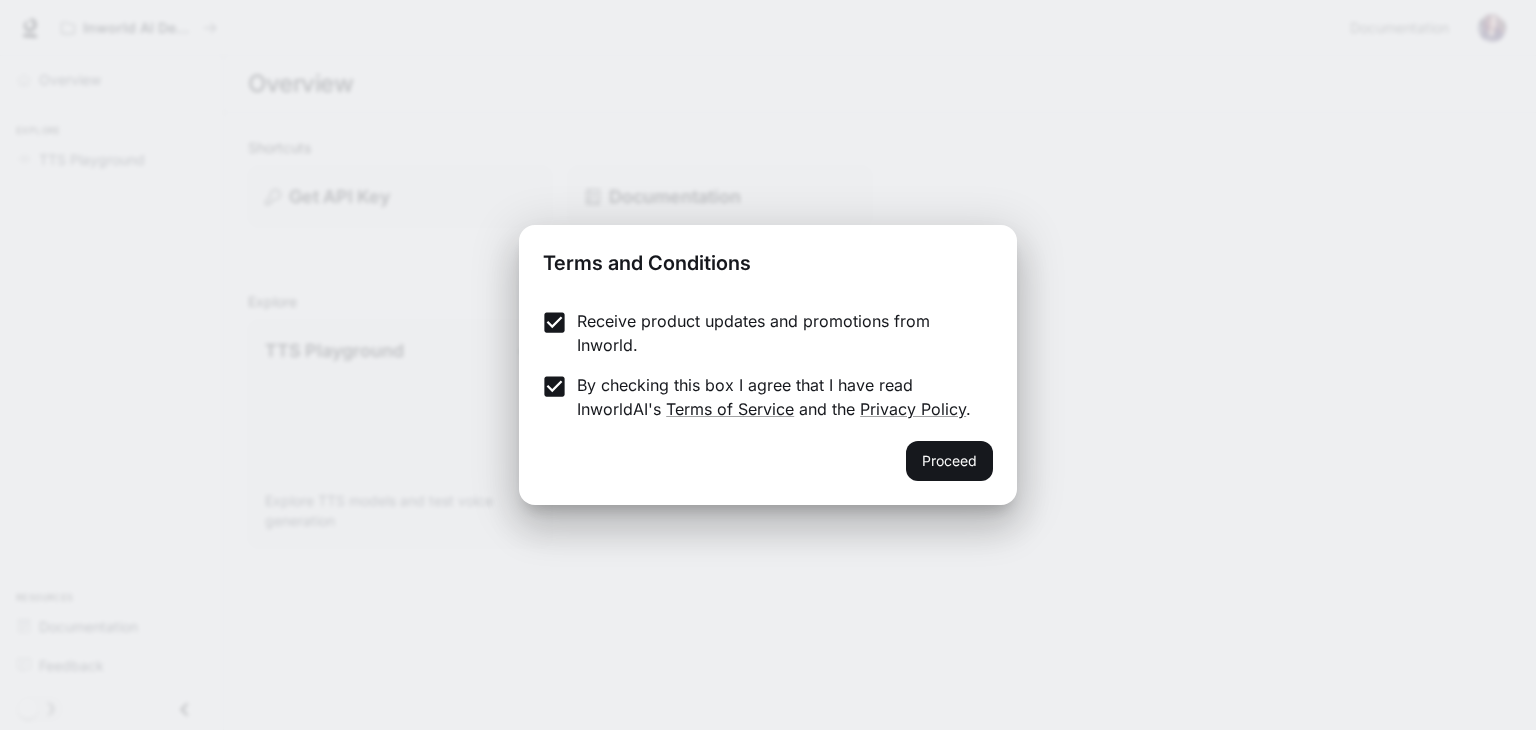 click on "Proceed" at bounding box center (949, 461) 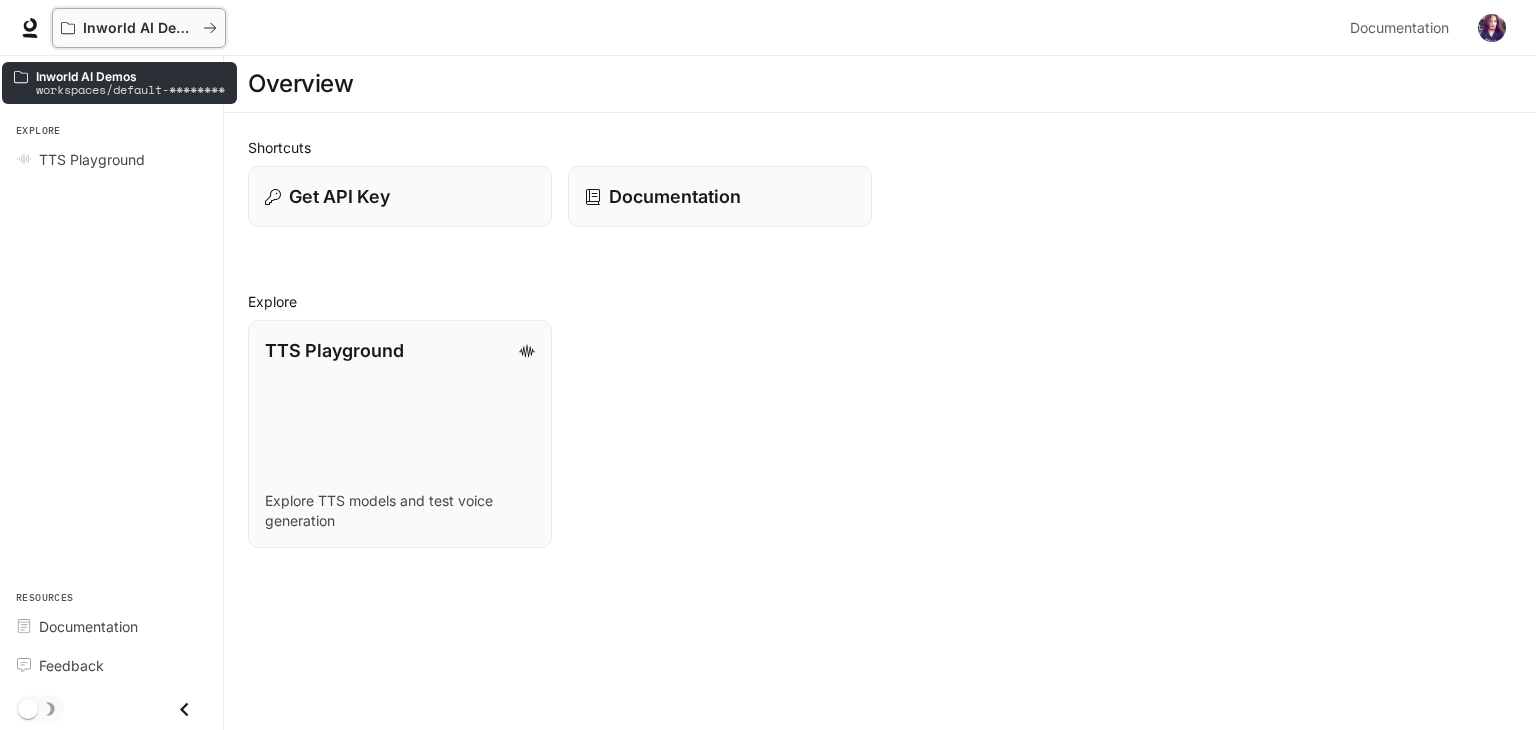 click on "Inworld AI Demos" at bounding box center [139, 28] 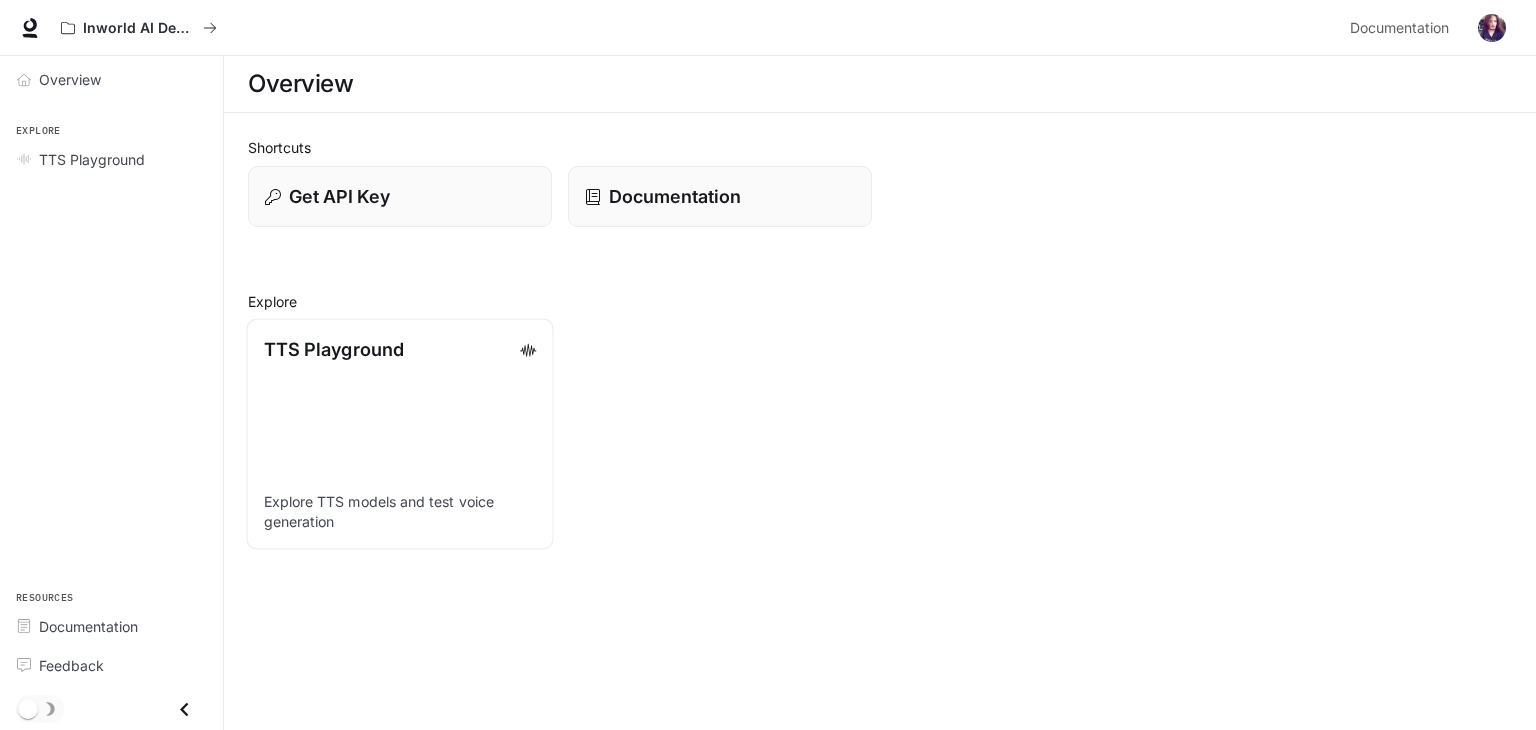 click on "TTS Playground Explore TTS models and test voice generation" at bounding box center (399, 434) 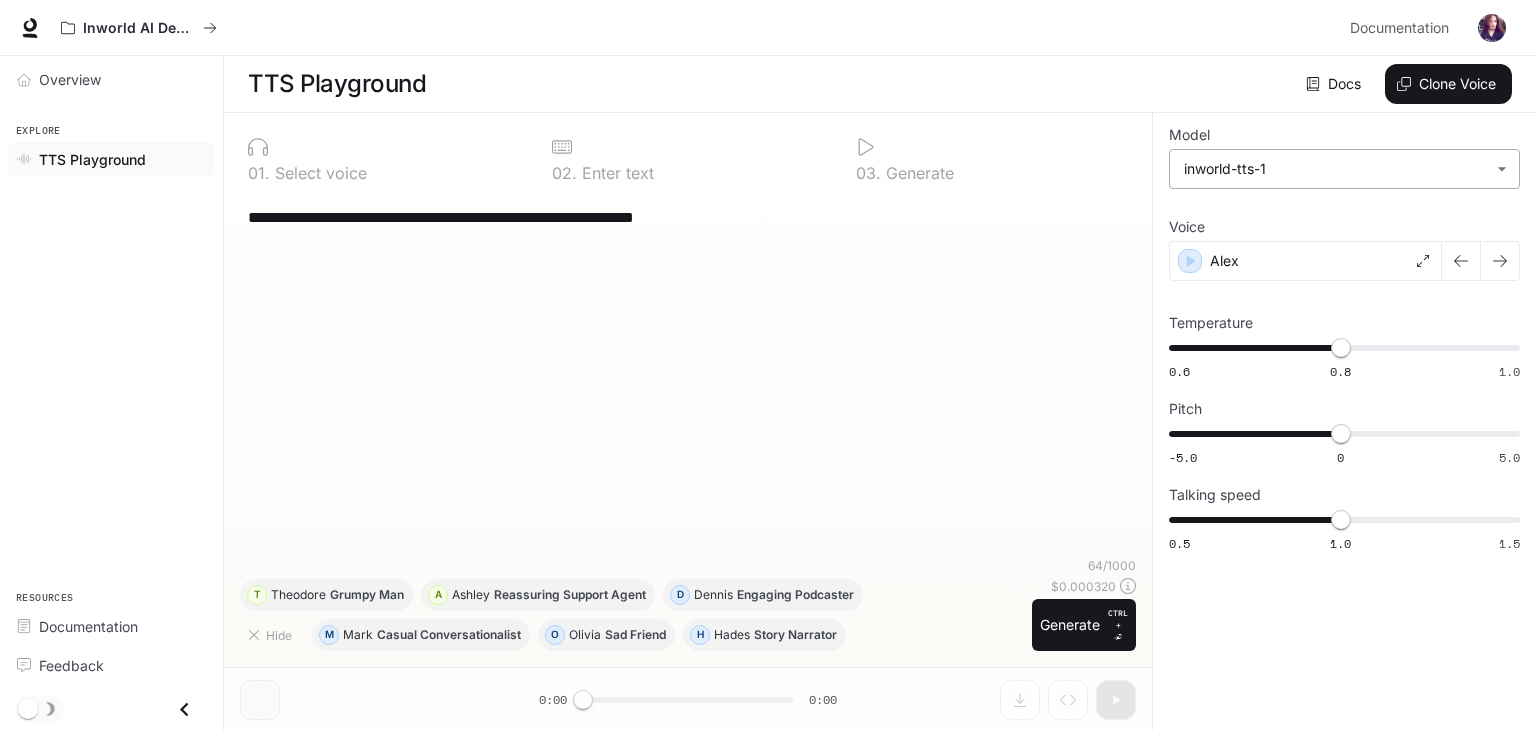 click on "**********" at bounding box center (768, 365) 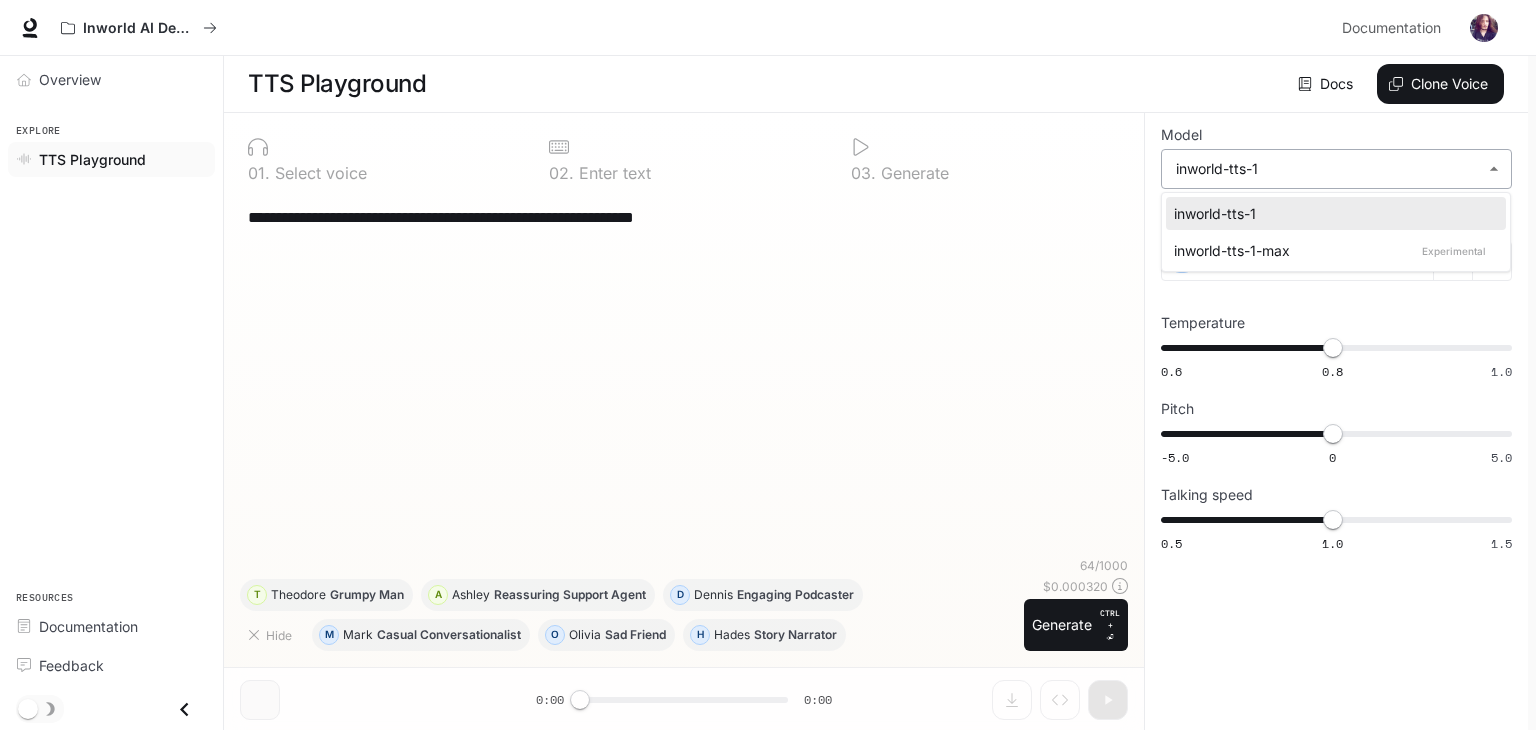 click at bounding box center (768, 365) 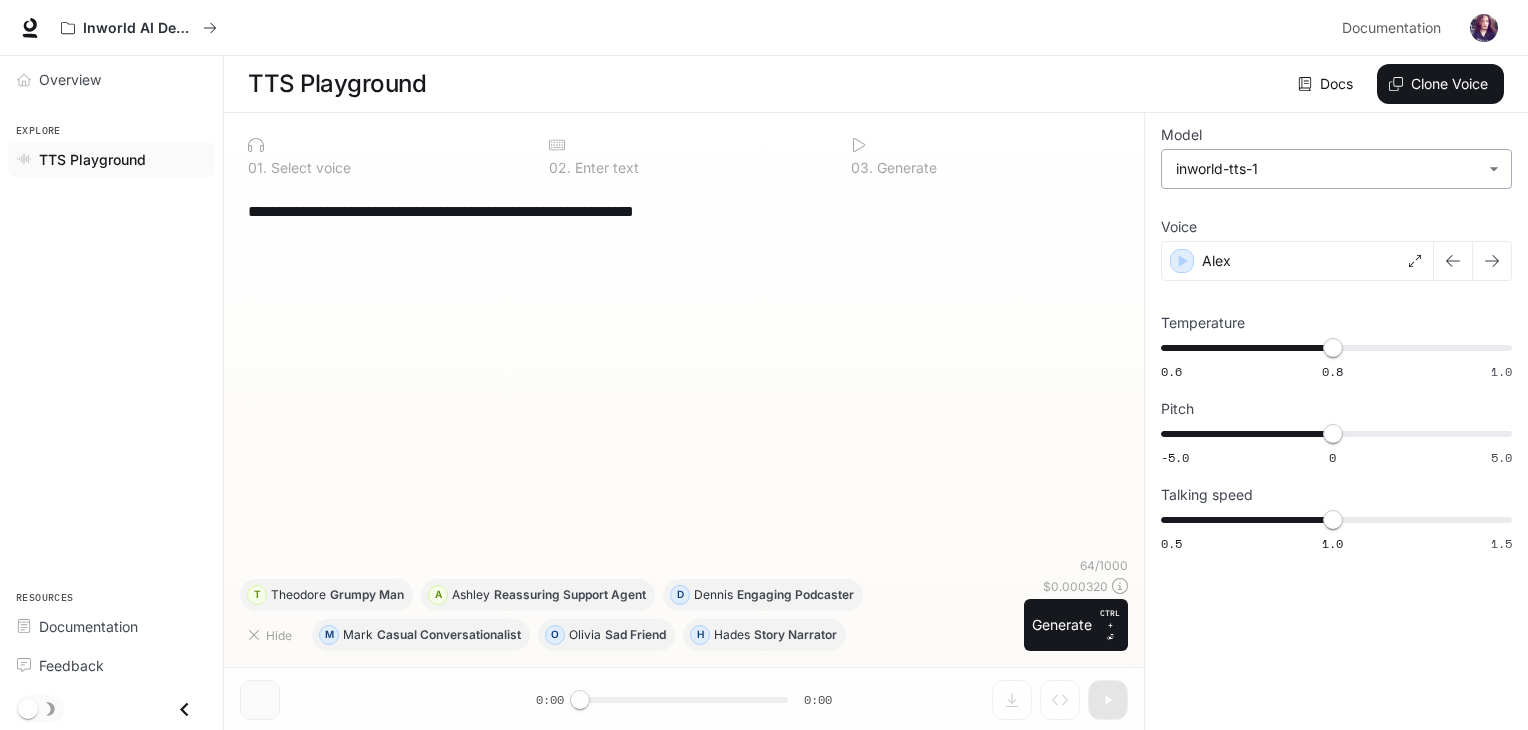 click on "**********" at bounding box center (764, 365) 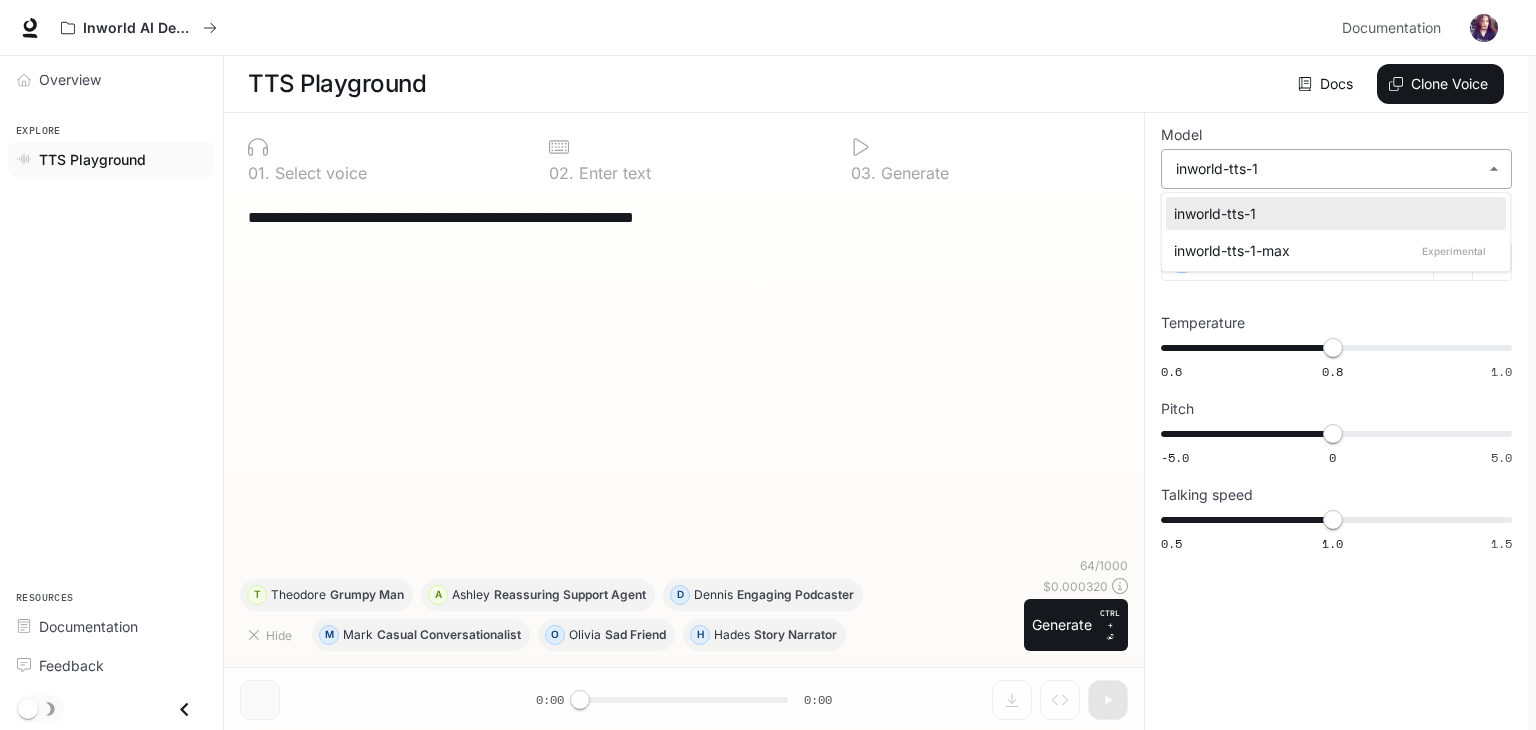 click at bounding box center (768, 365) 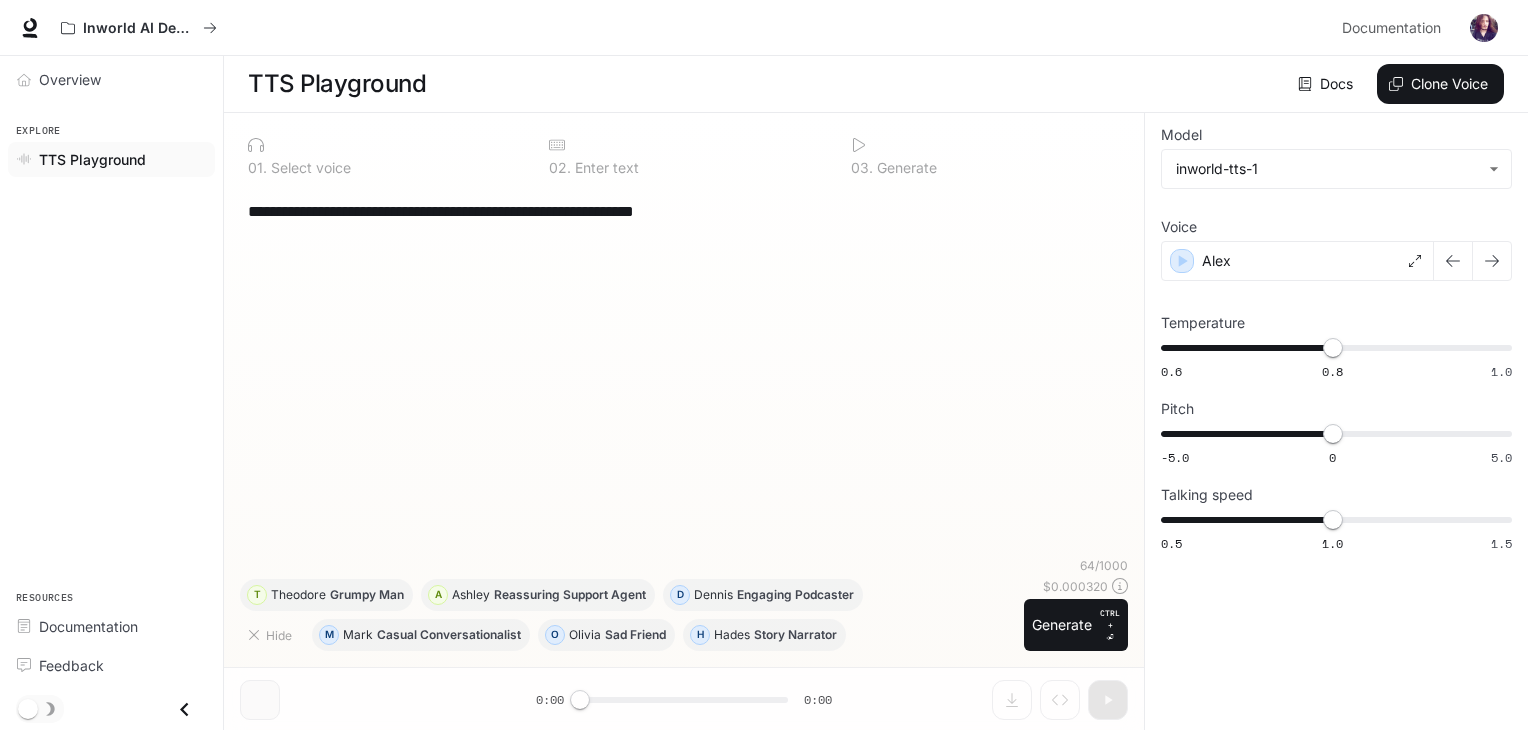 click on "Voice" at bounding box center [1336, 231] 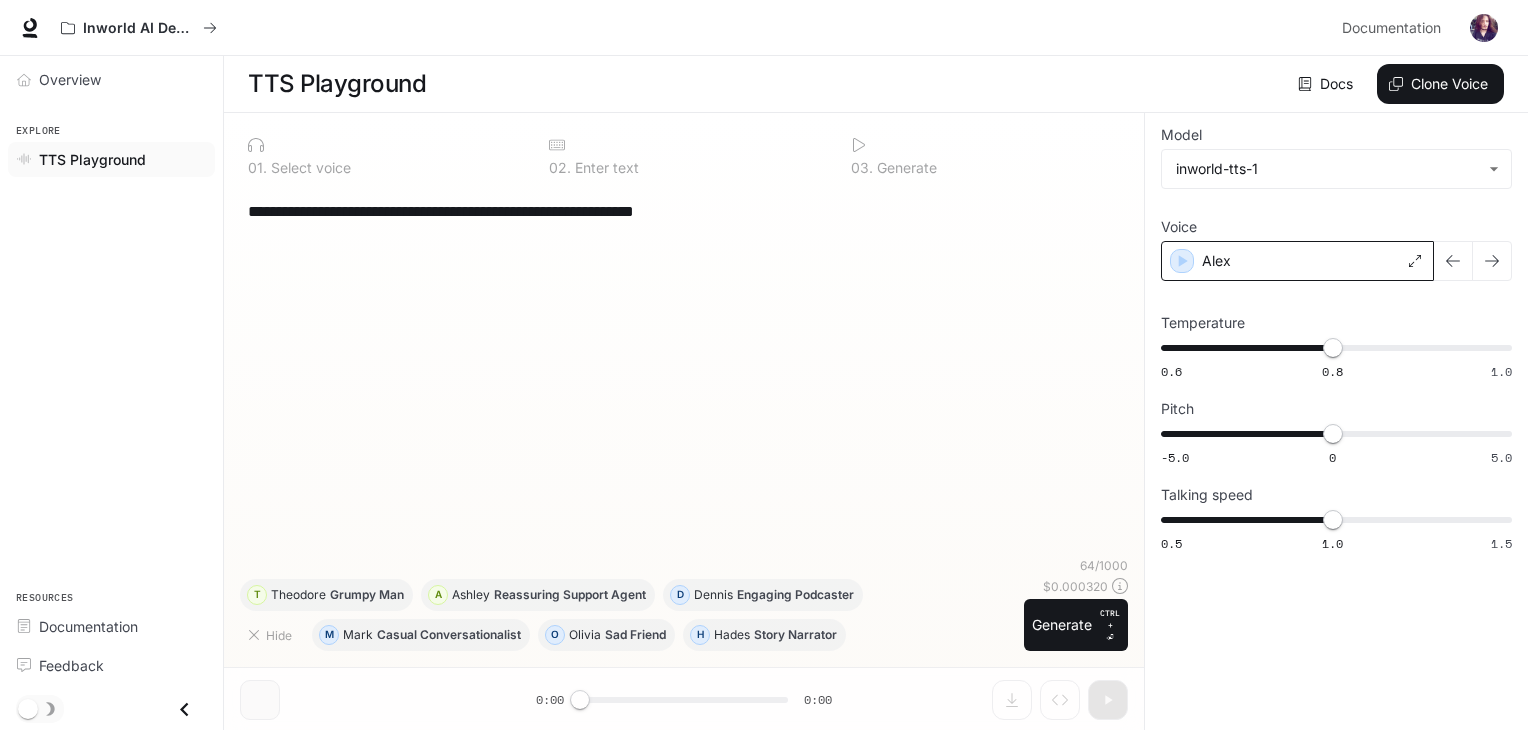 click on "Alex" at bounding box center (1297, 261) 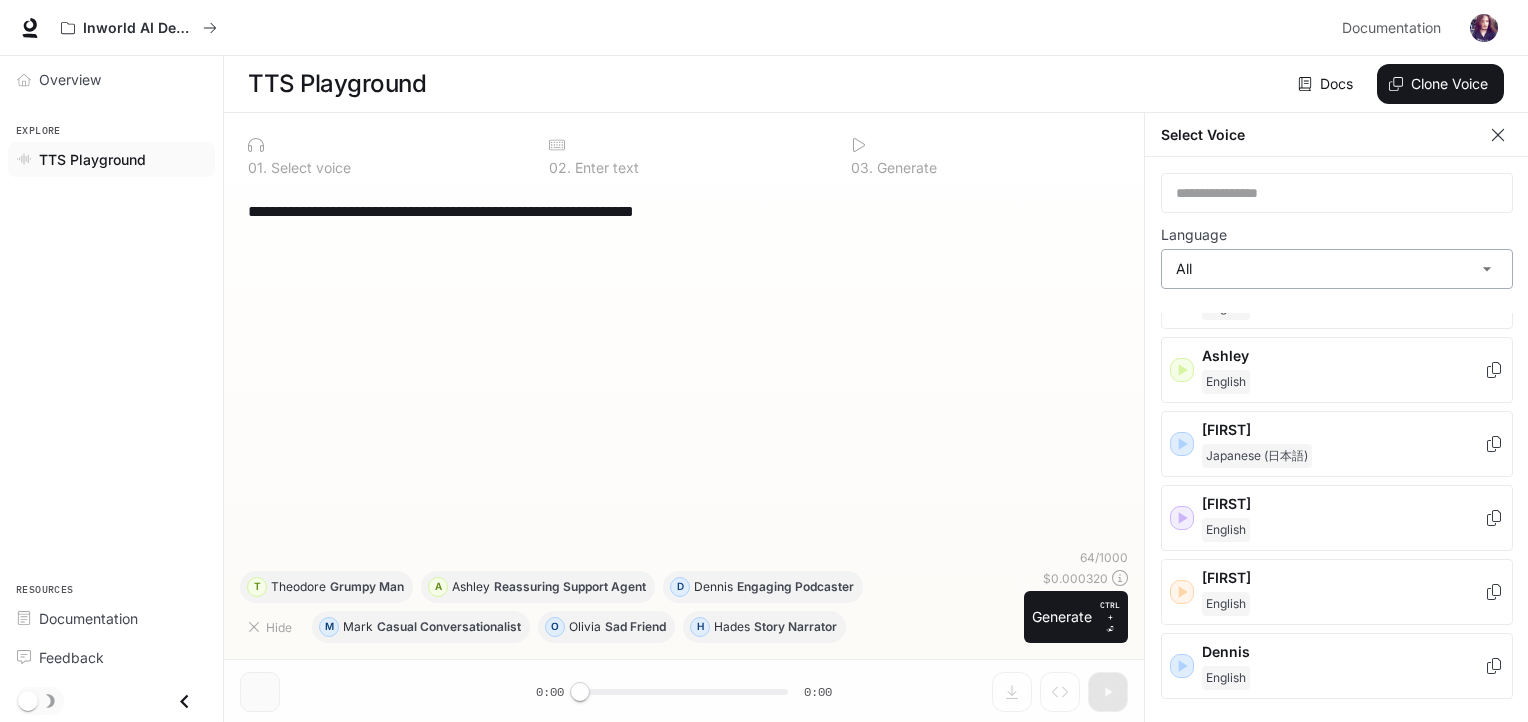 scroll, scrollTop: 0, scrollLeft: 0, axis: both 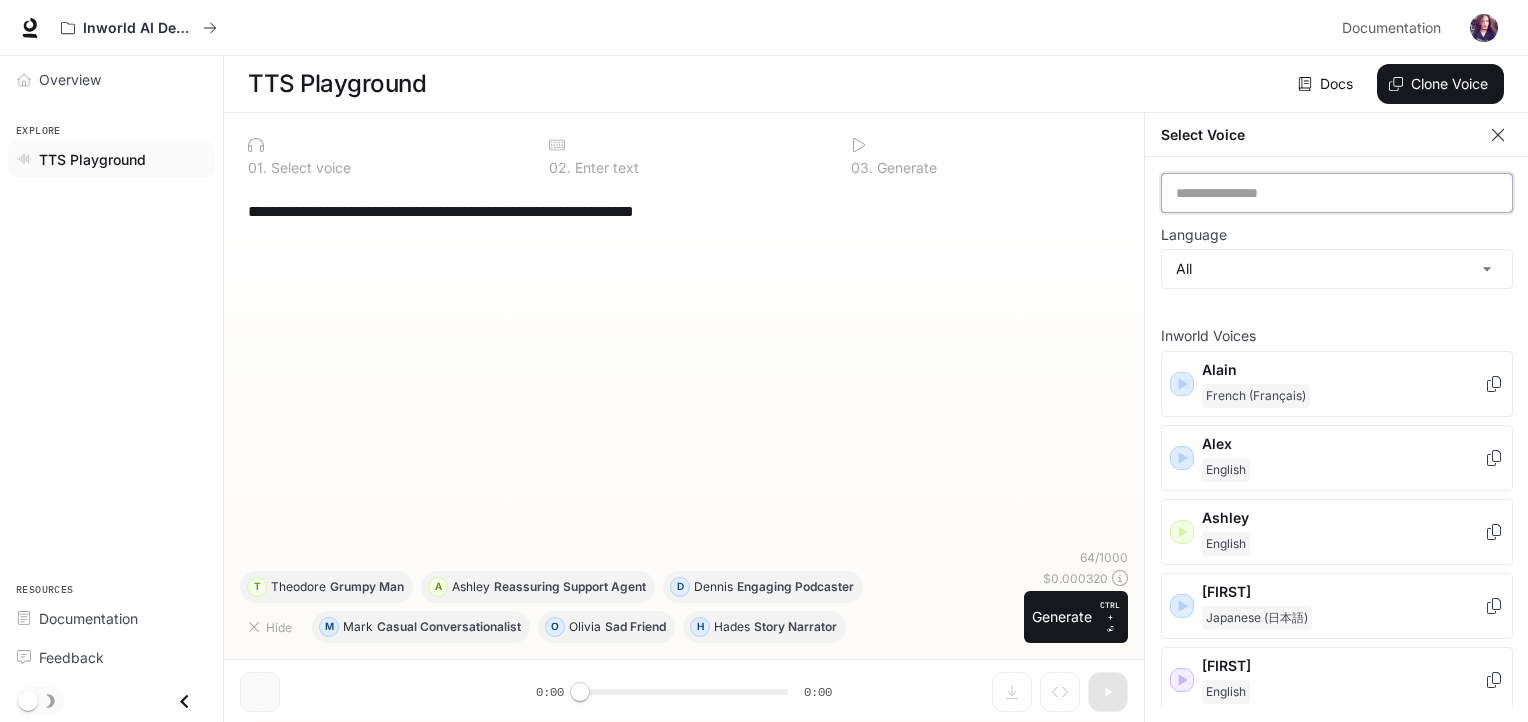 click at bounding box center [1337, 193] 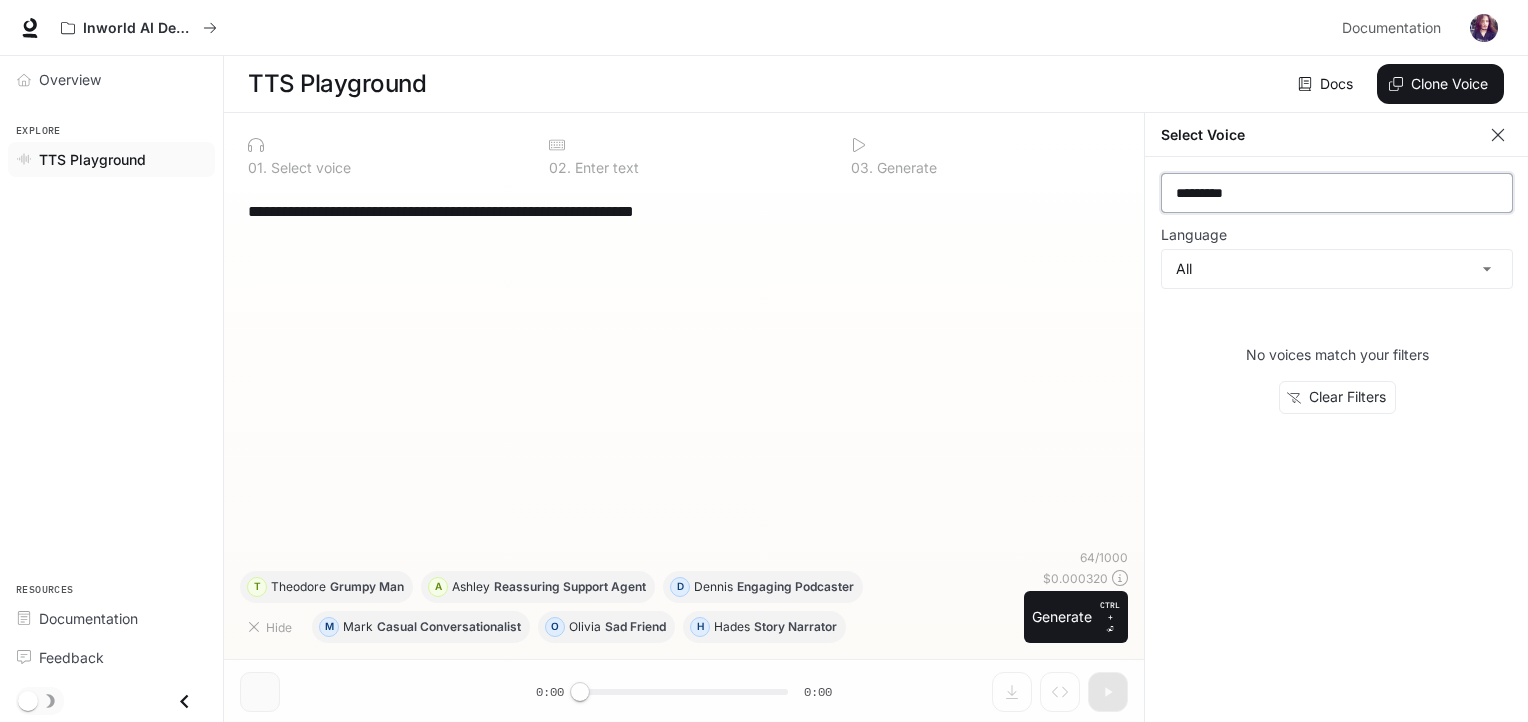 click on "*********" at bounding box center (1337, 193) 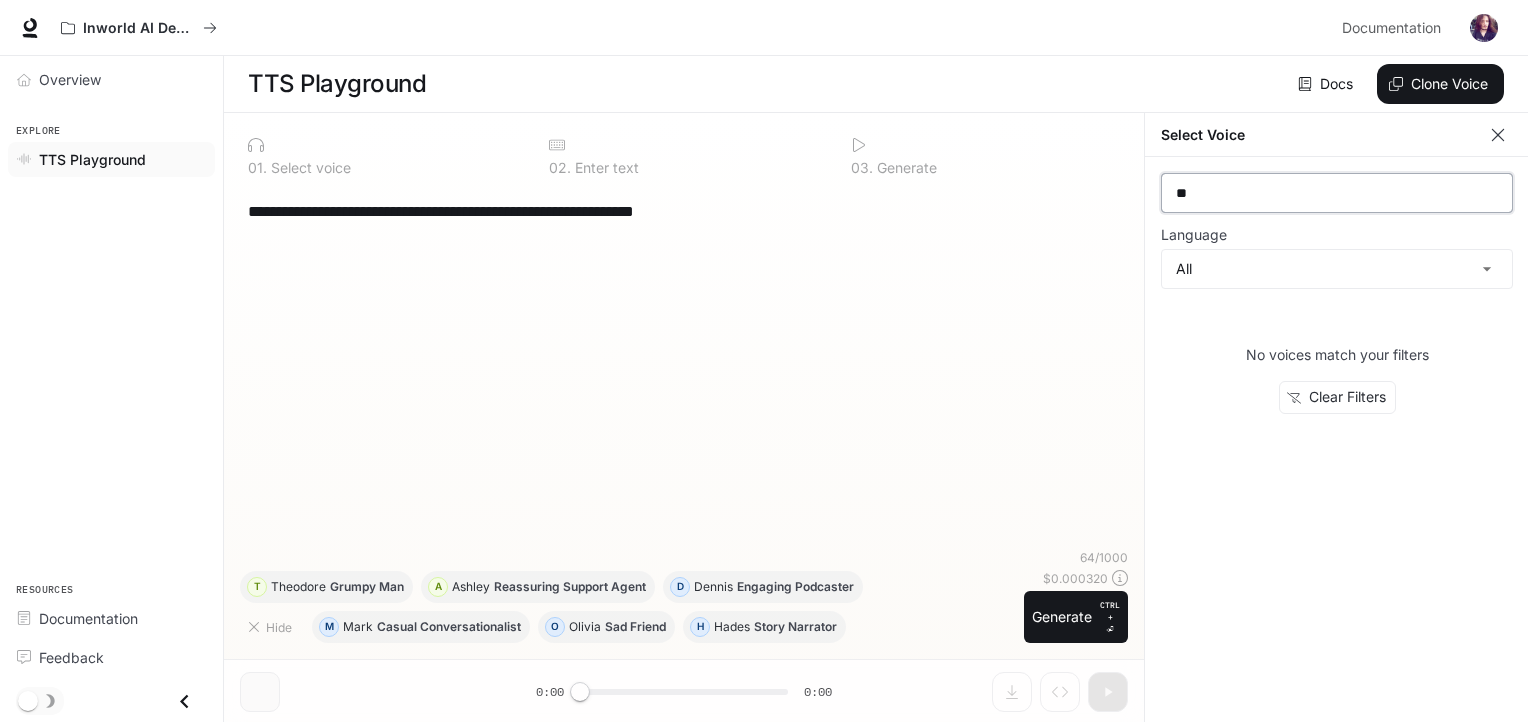 type on "*" 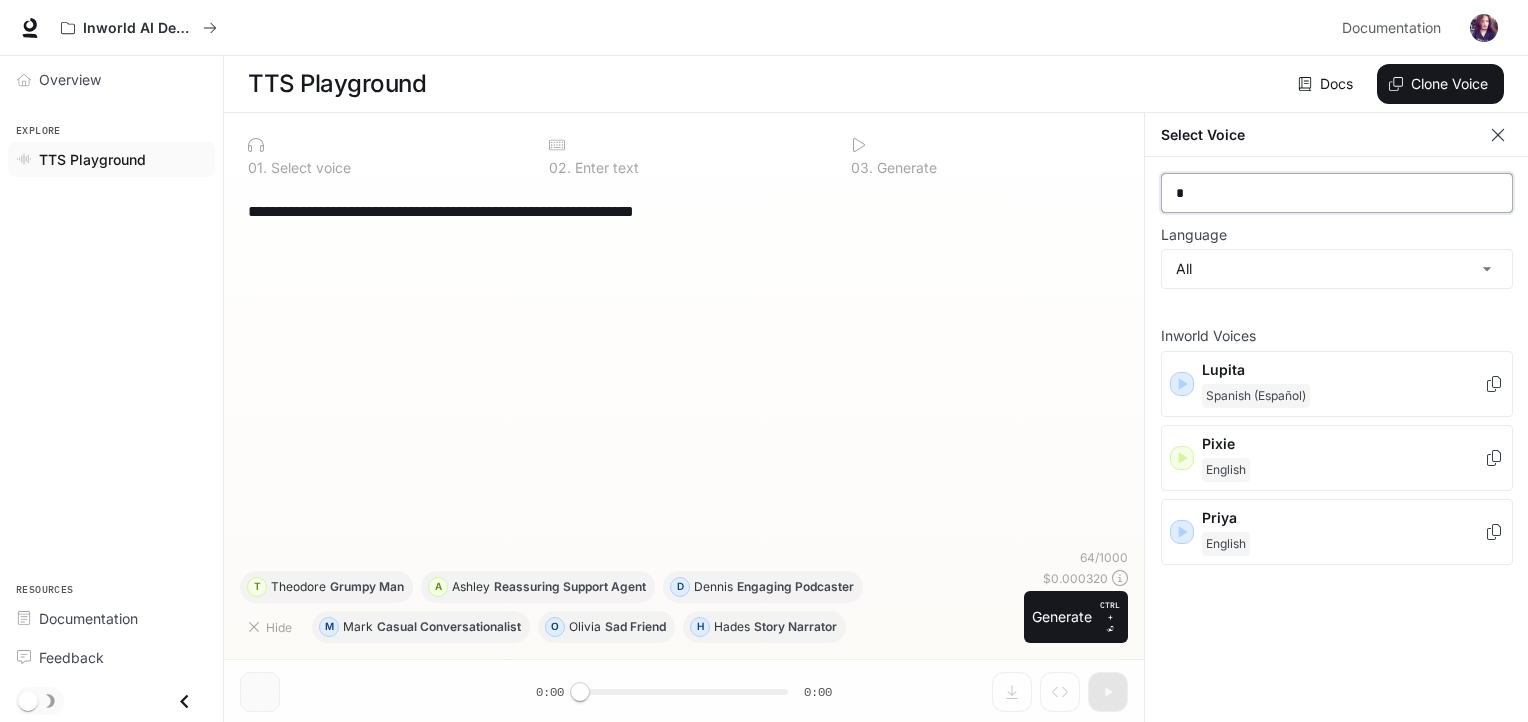 type 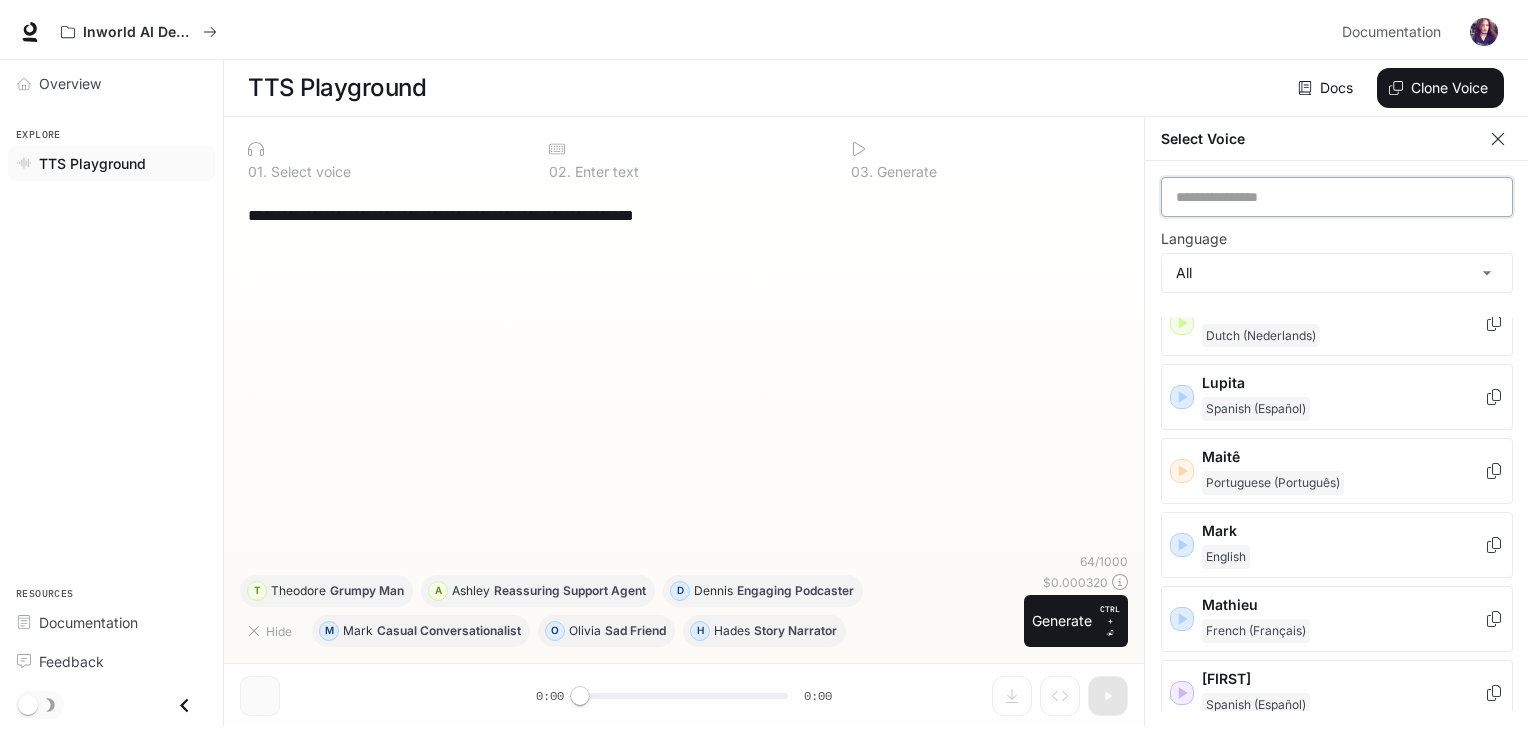 scroll, scrollTop: 1804, scrollLeft: 0, axis: vertical 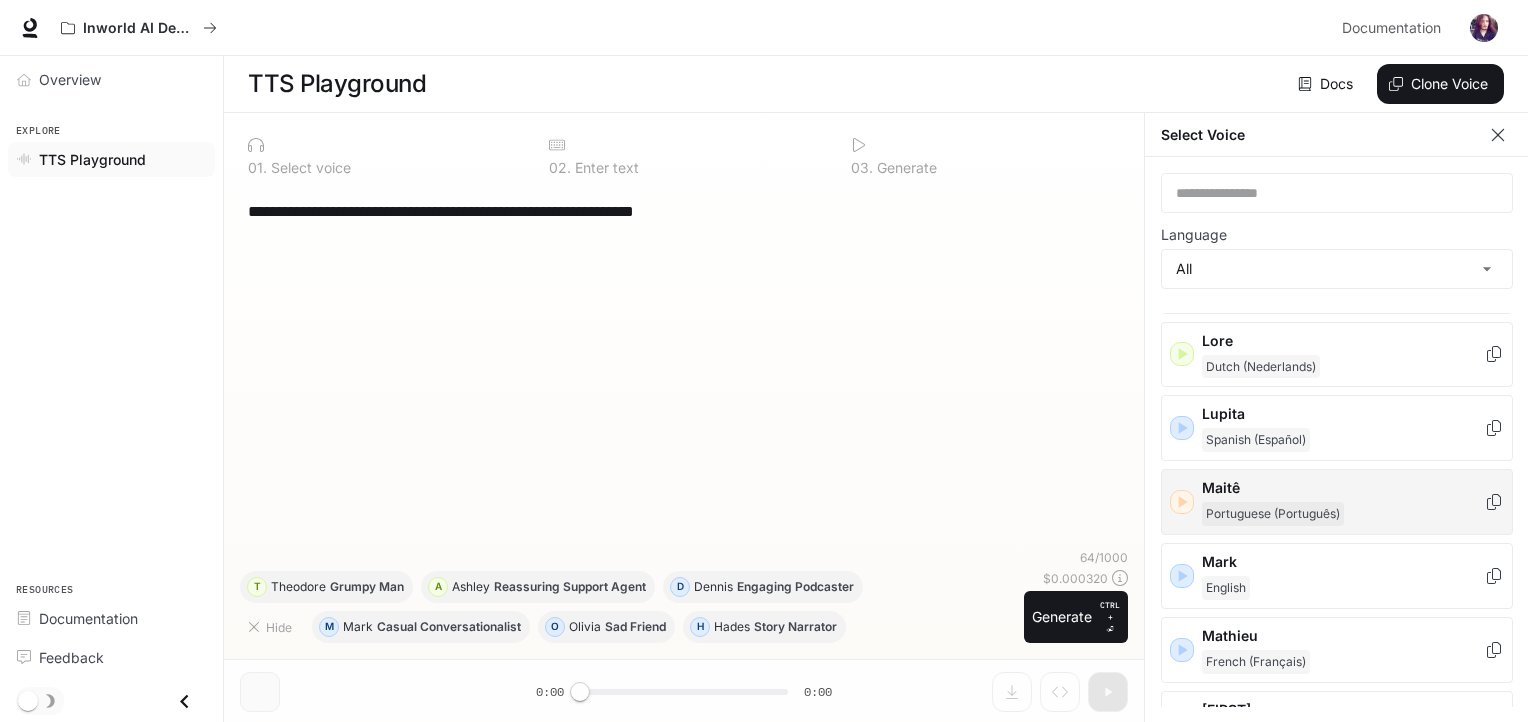 click on "Portuguese (Português)" at bounding box center [1273, 514] 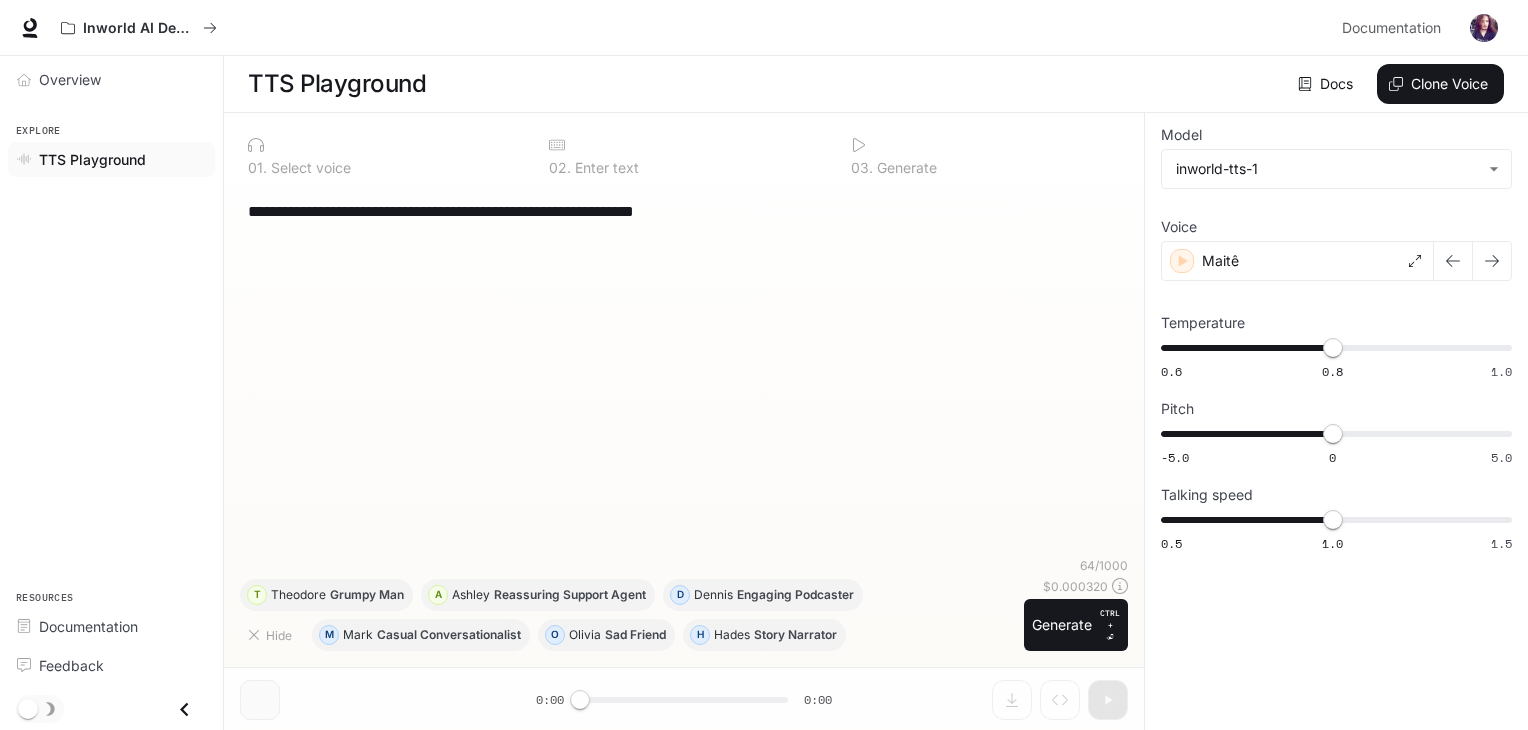 click on "**********" at bounding box center [684, 372] 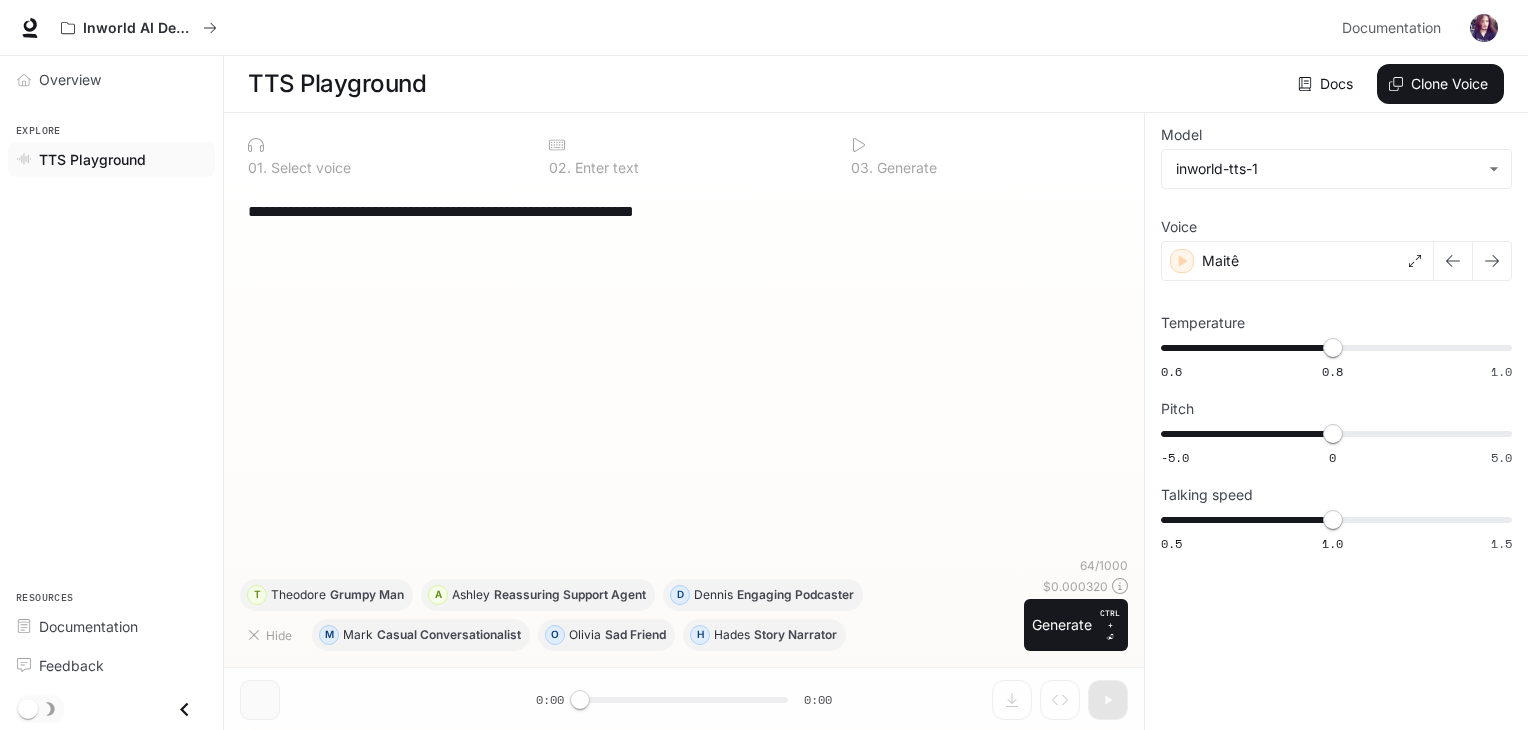 click on "**********" at bounding box center (684, 211) 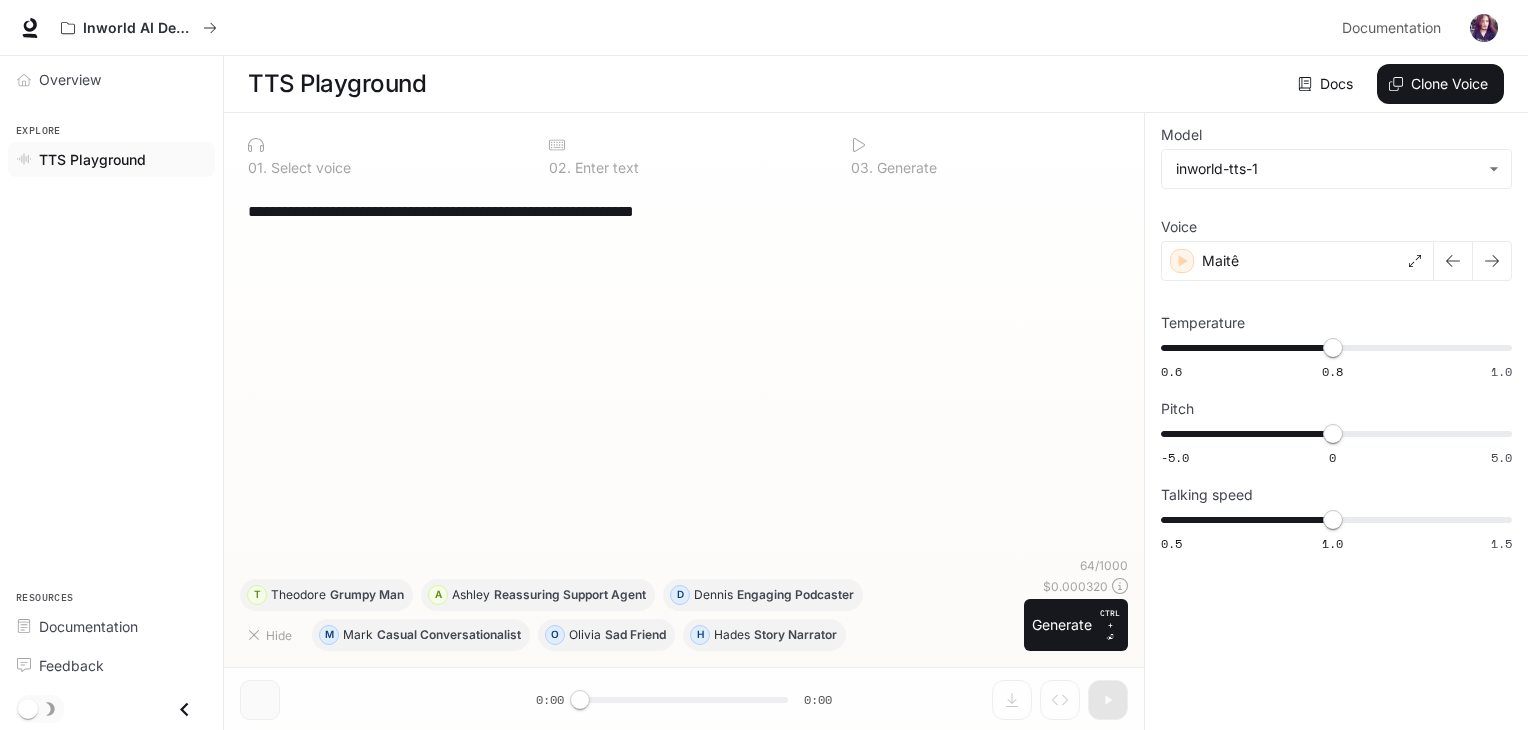 drag, startPoint x: 773, startPoint y: 212, endPoint x: 226, endPoint y: 225, distance: 547.1545 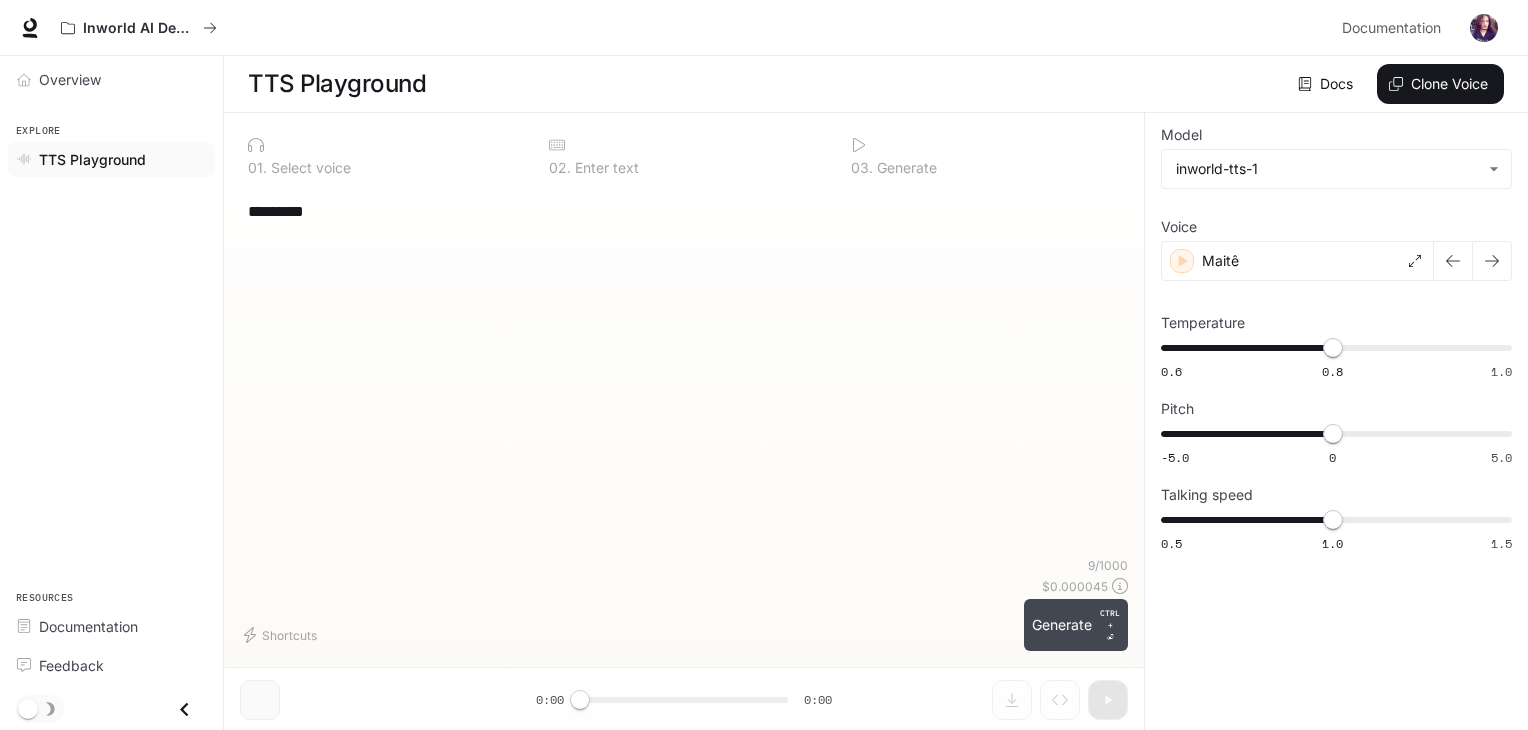 type on "********" 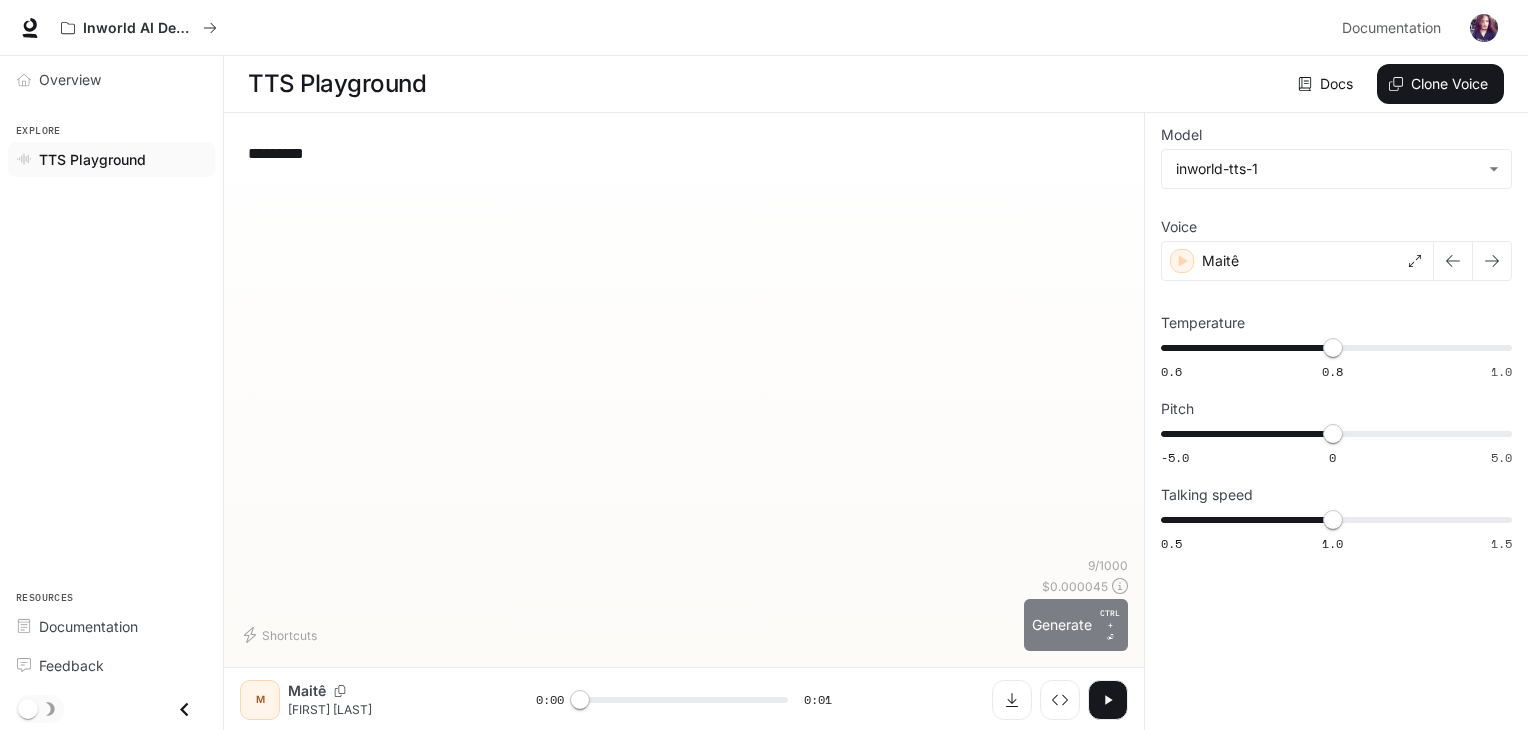 click on "Generate CTRL +  ⏎" at bounding box center (1076, 625) 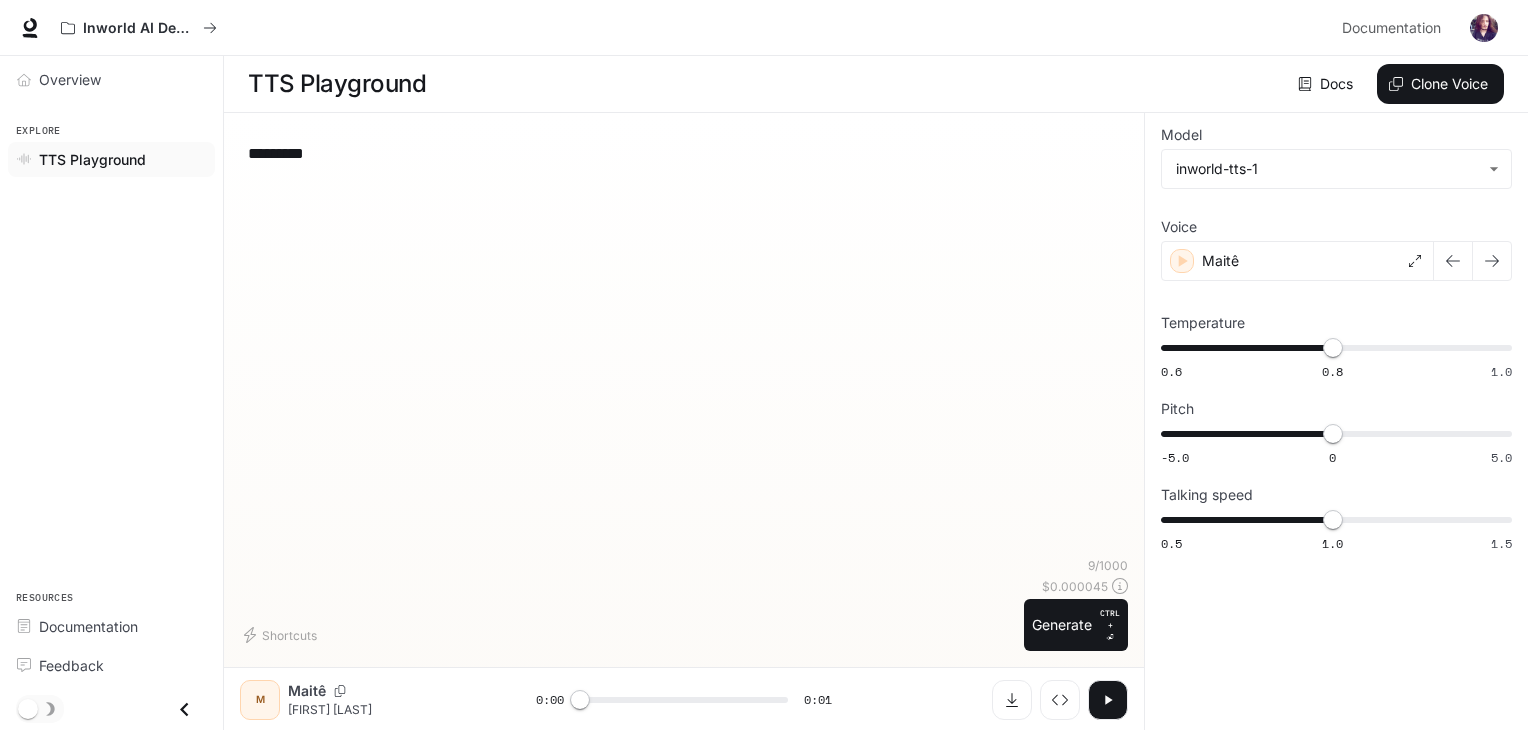 click at bounding box center [1108, 700] 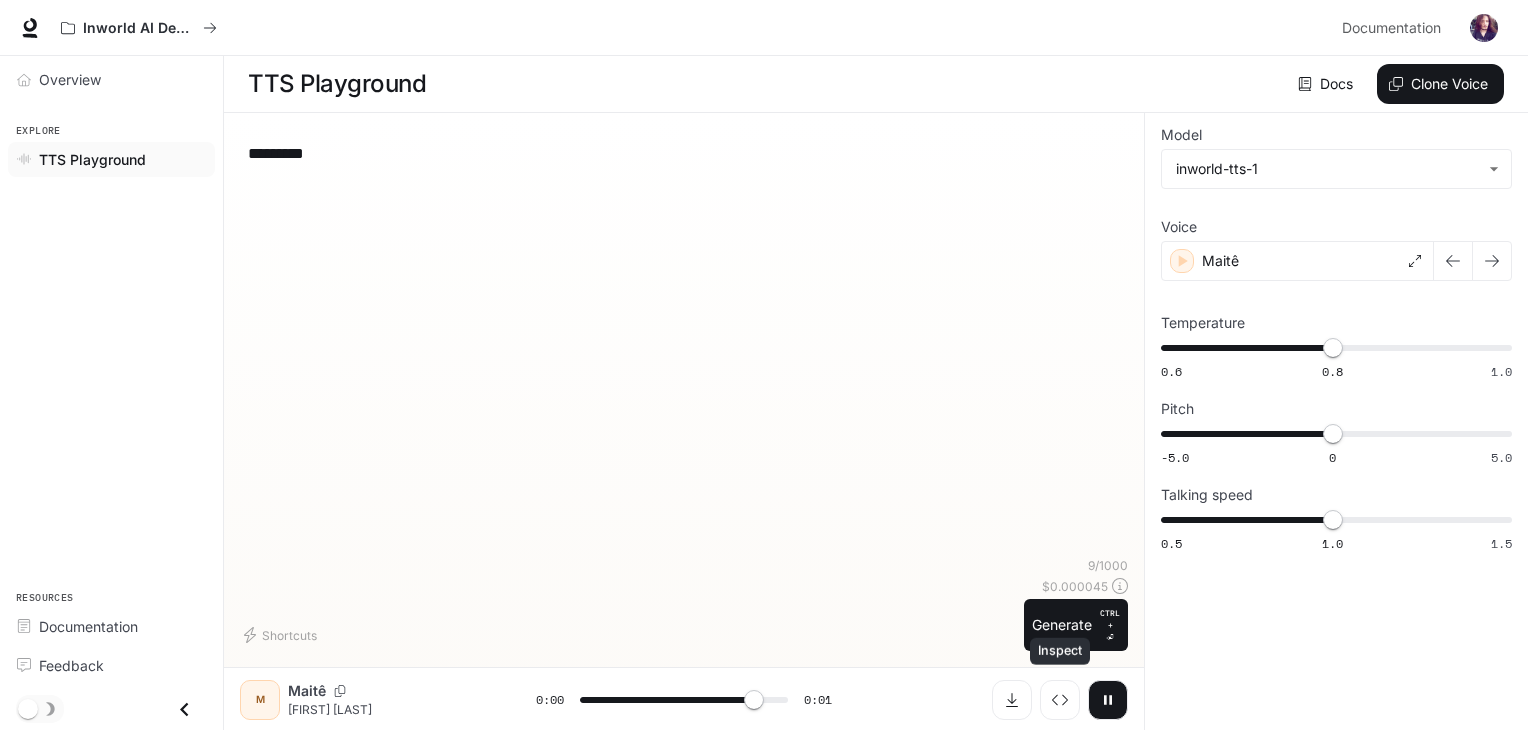 type on "*" 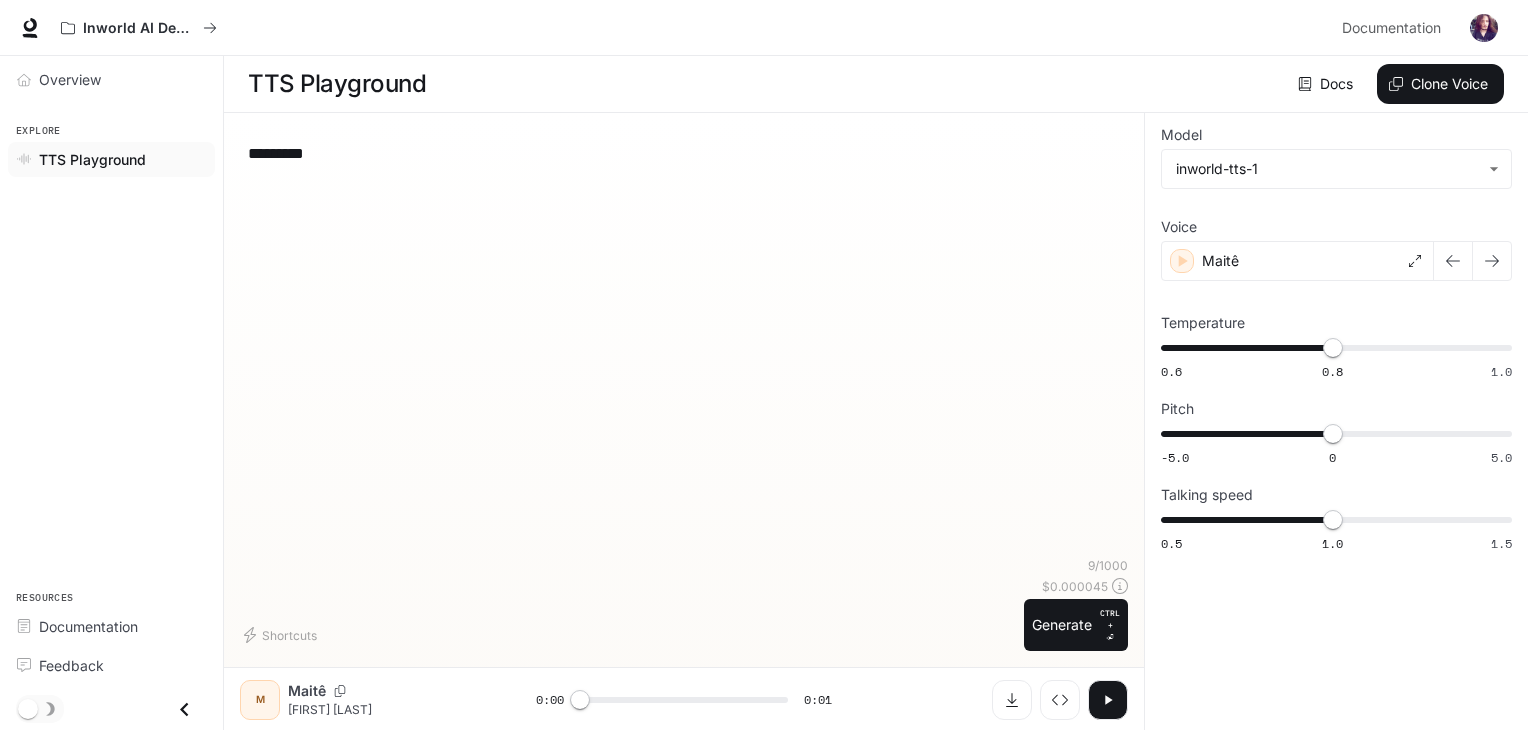 scroll, scrollTop: 0, scrollLeft: 0, axis: both 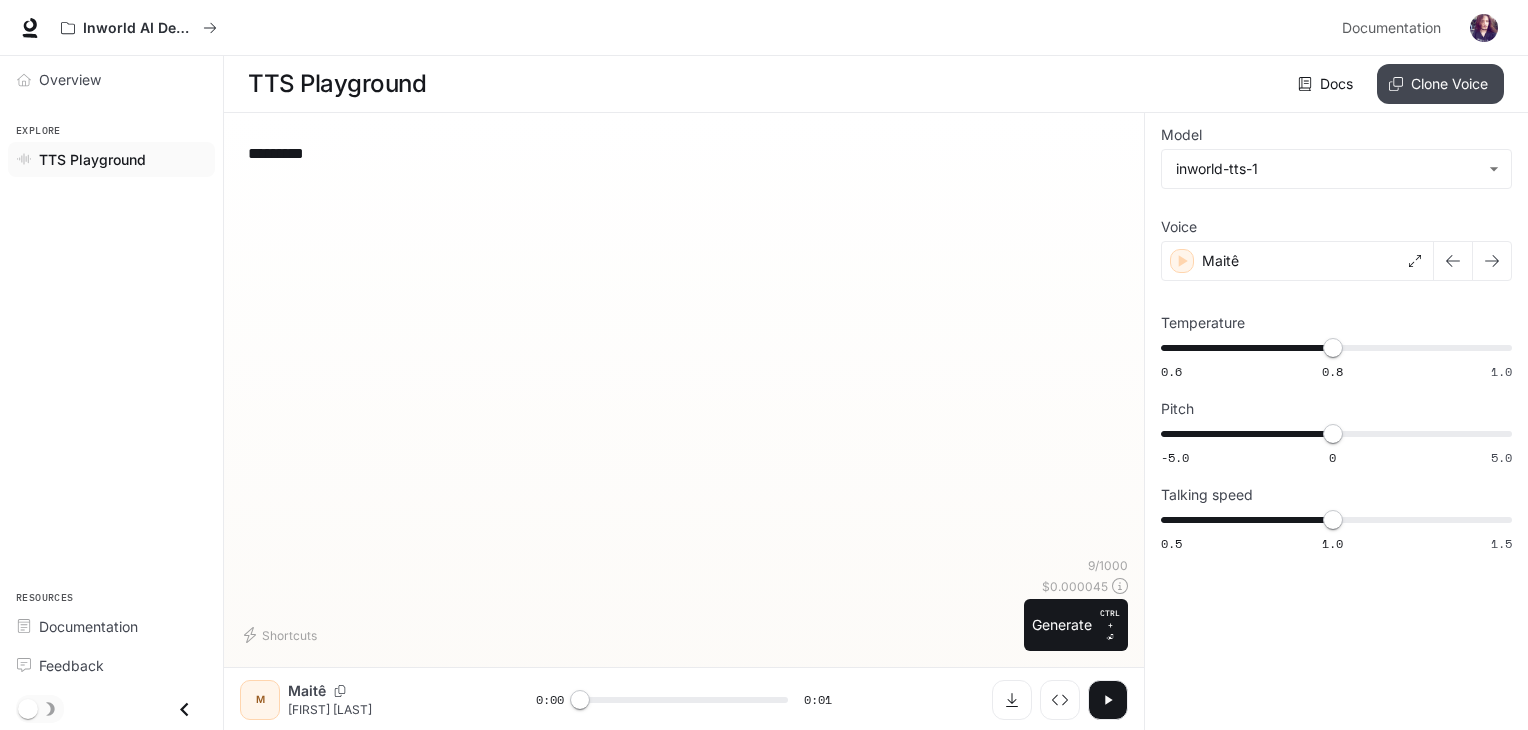 click on "Clone Voice" at bounding box center (1440, 84) 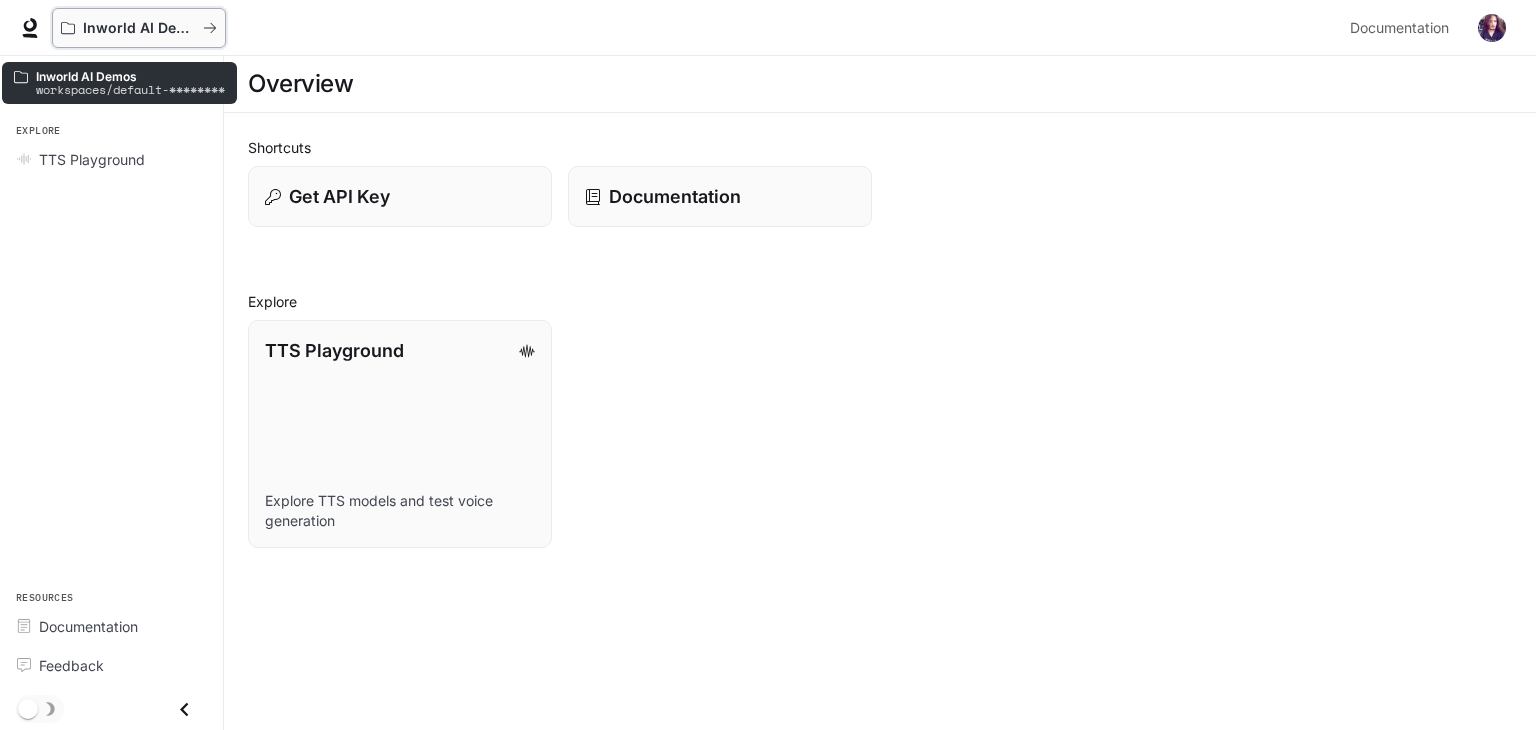 click 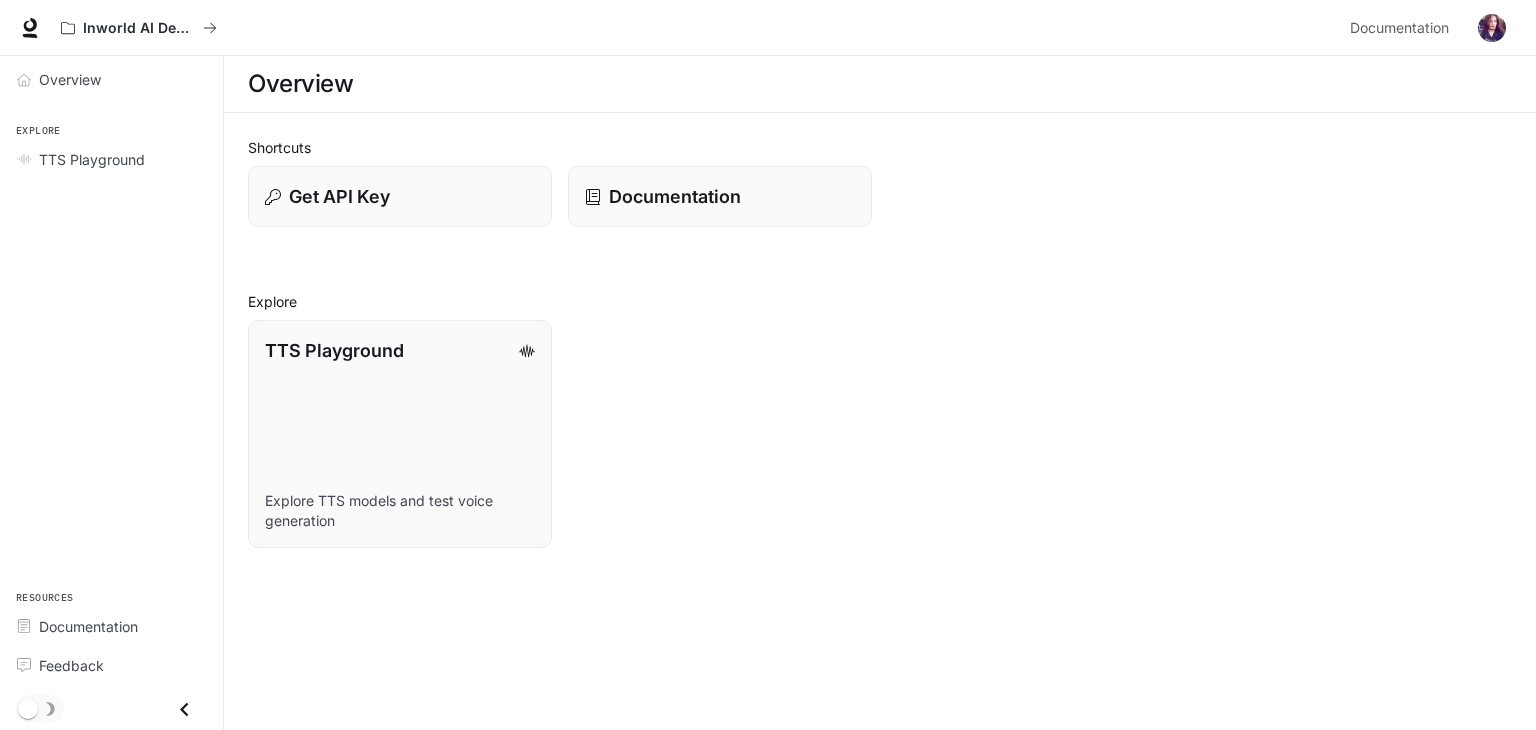click on "TTS Playground Explore TTS models and test voice generation" at bounding box center (872, 426) 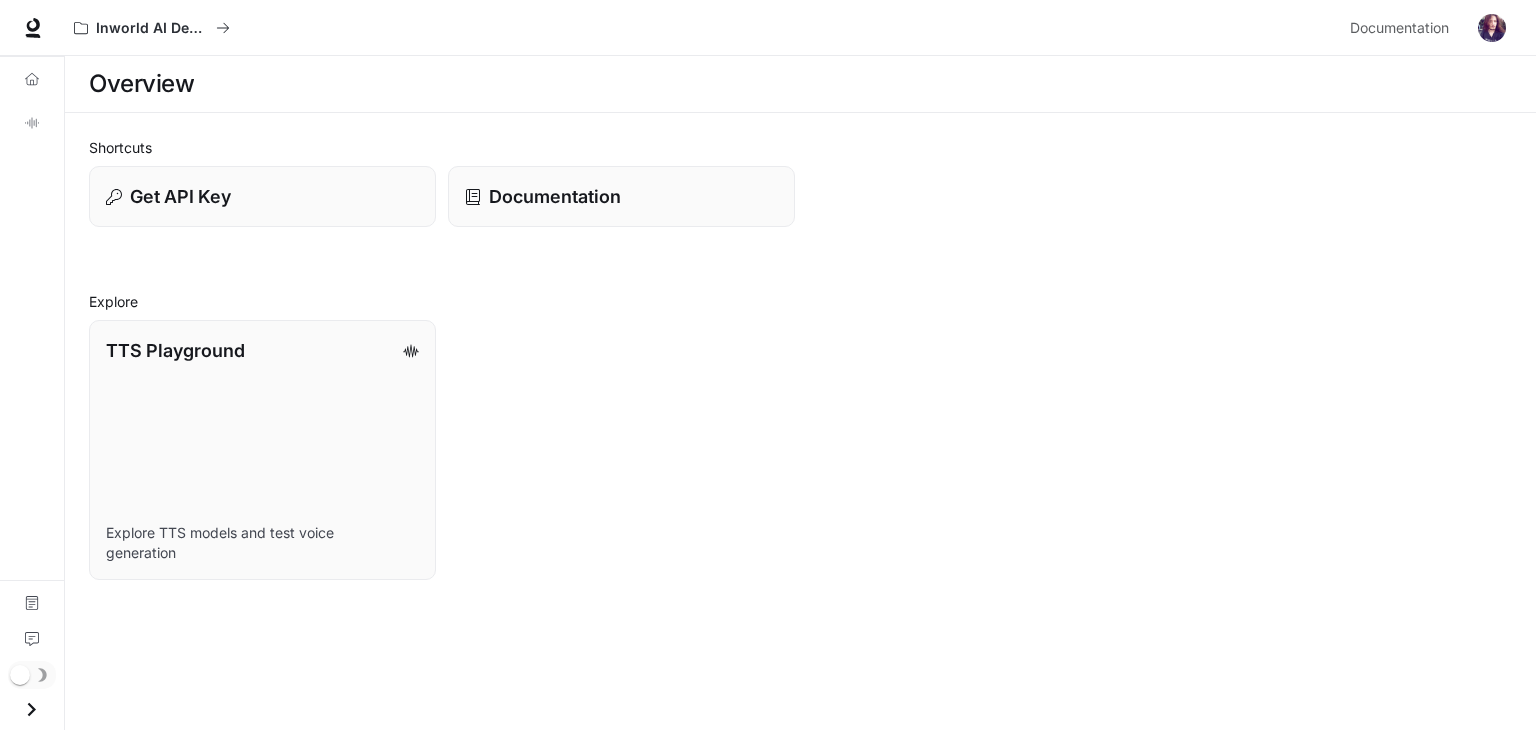 drag, startPoint x: 68, startPoint y: 286, endPoint x: 20, endPoint y: 180, distance: 116.3615 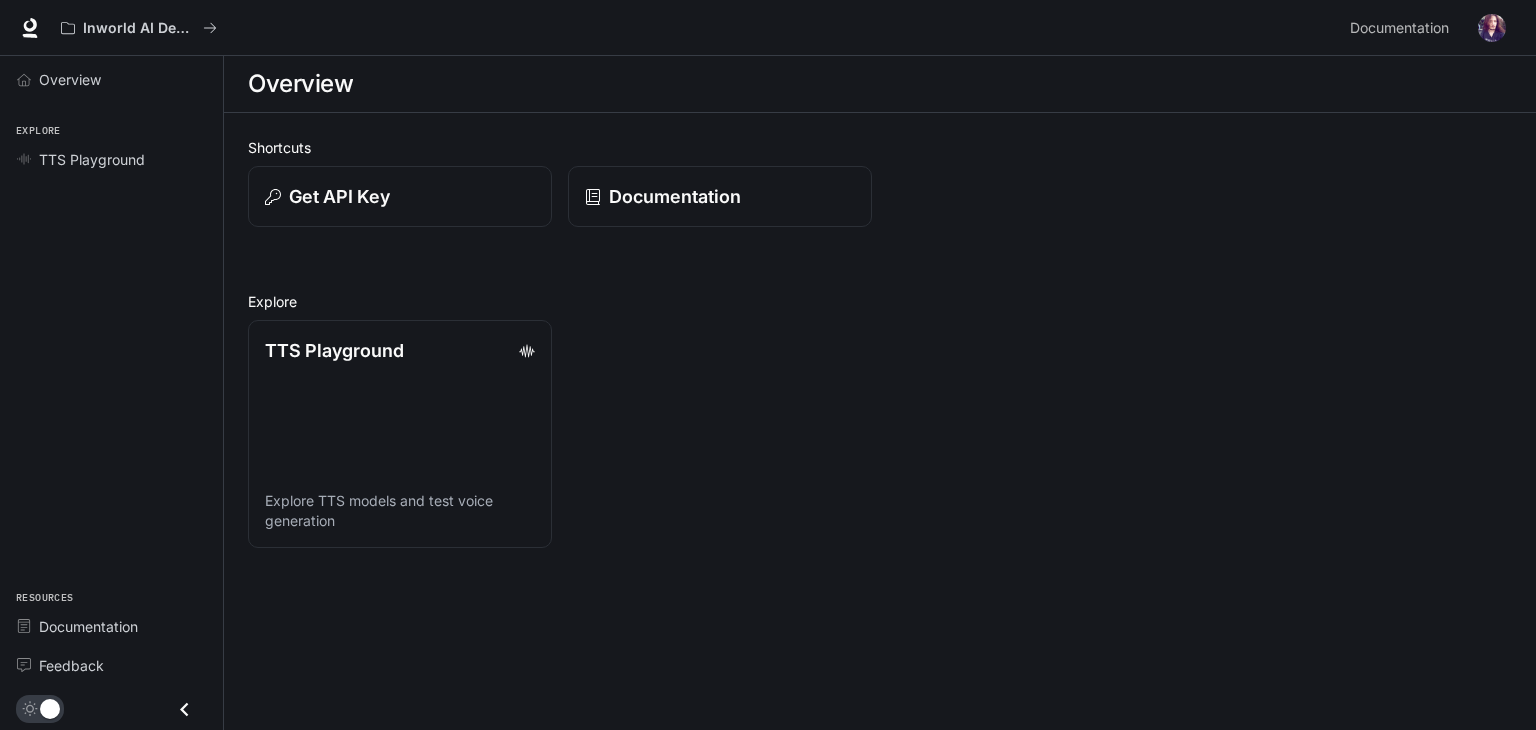 click on "TTS Playground" at bounding box center (111, 159) 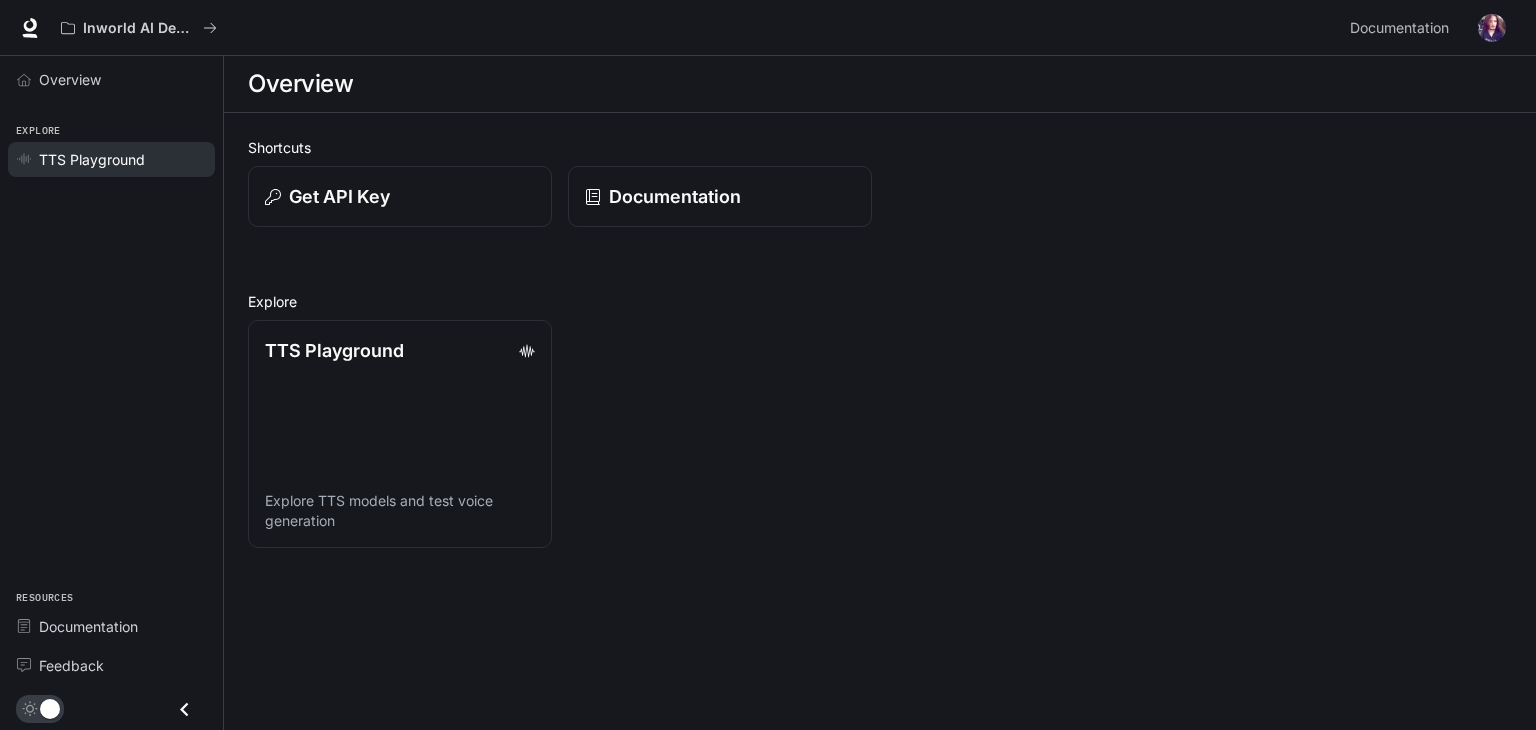 click on "TTS Playground" at bounding box center (92, 159) 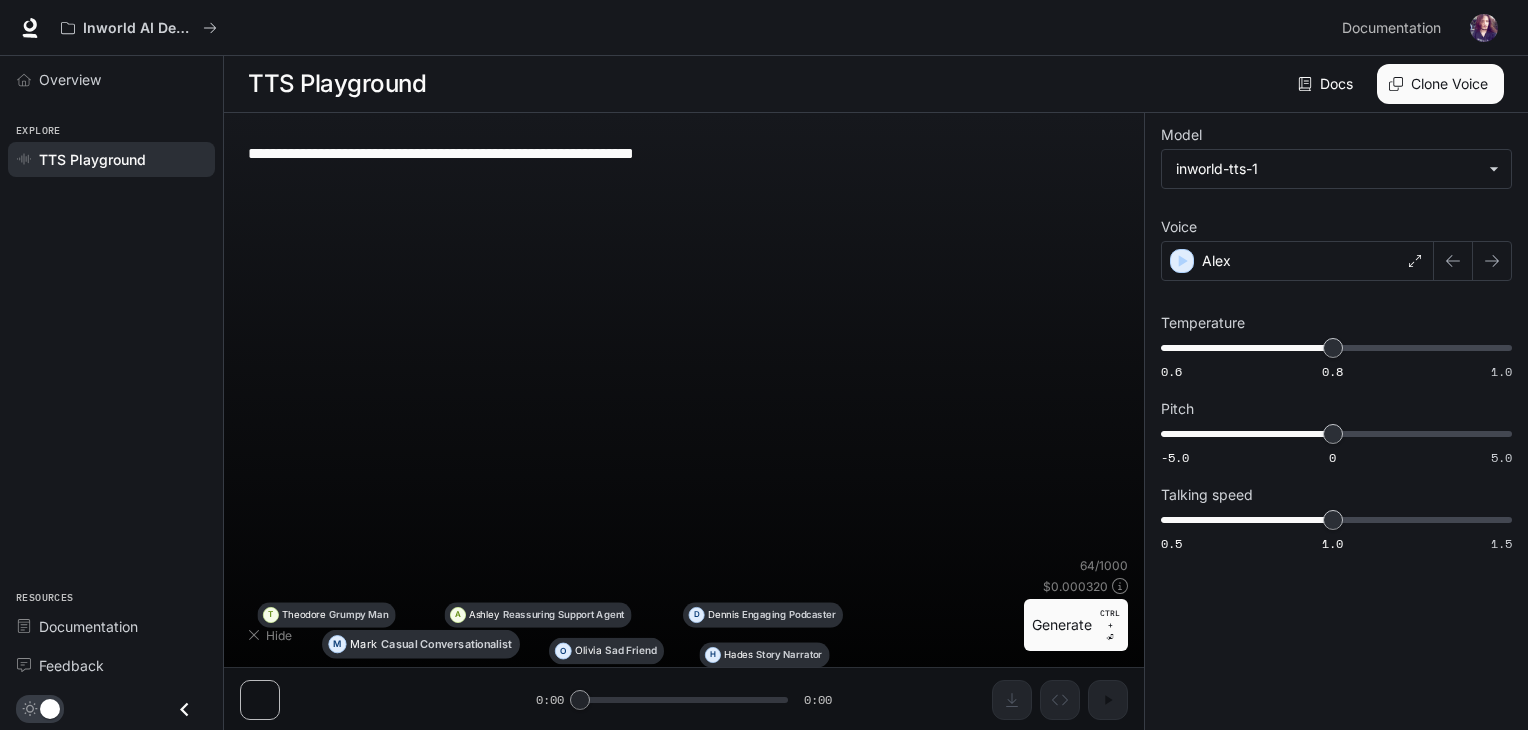 type on "********" 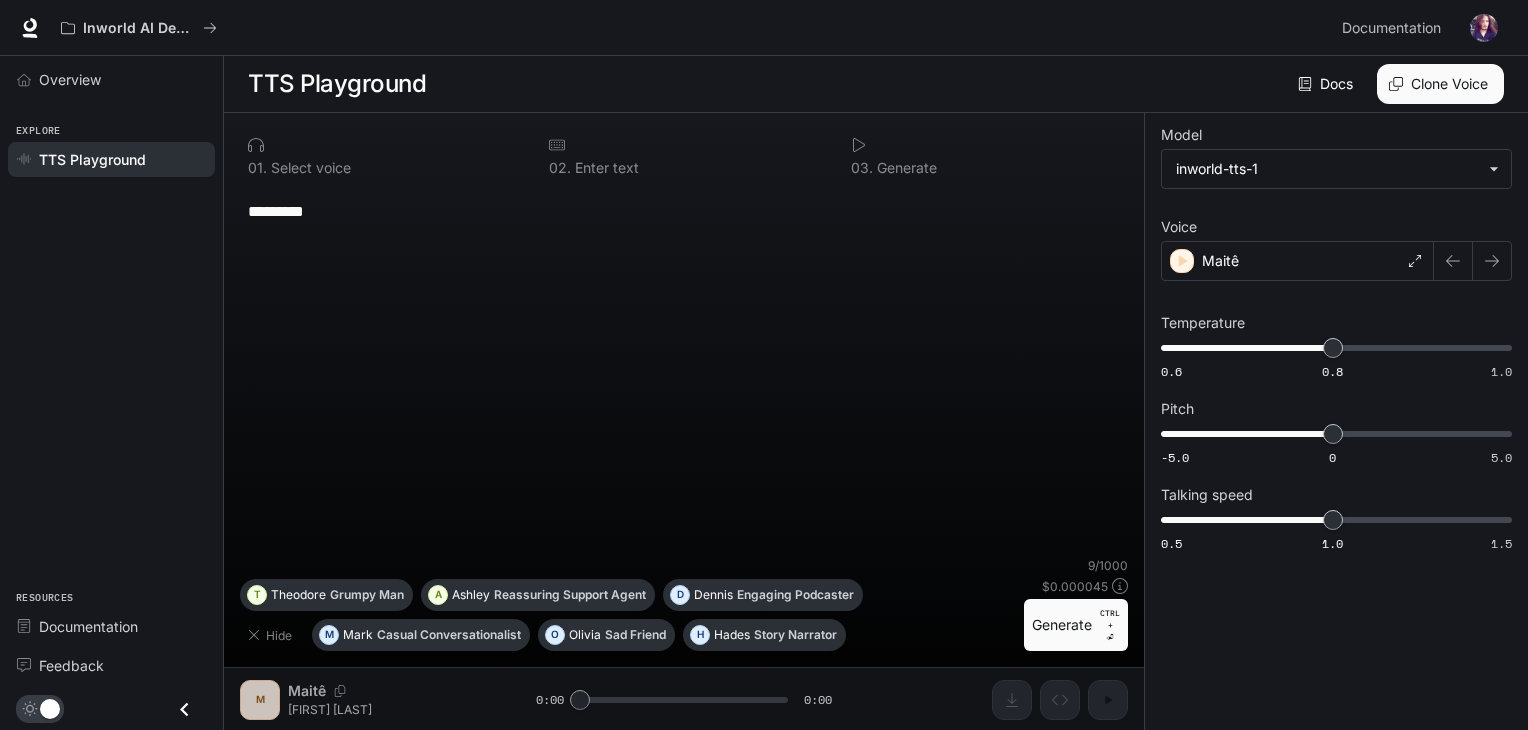 click on "Select voice" at bounding box center (309, 168) 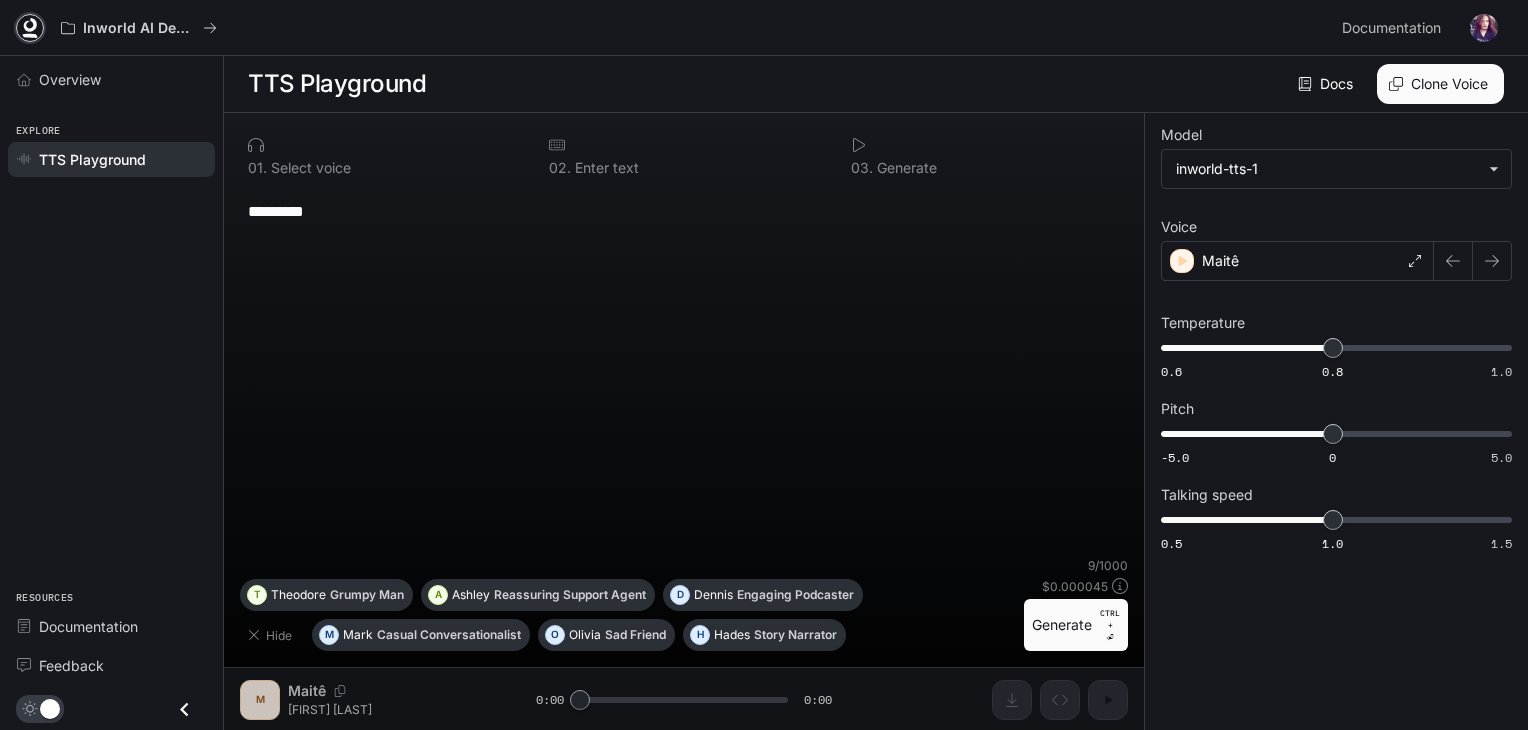click 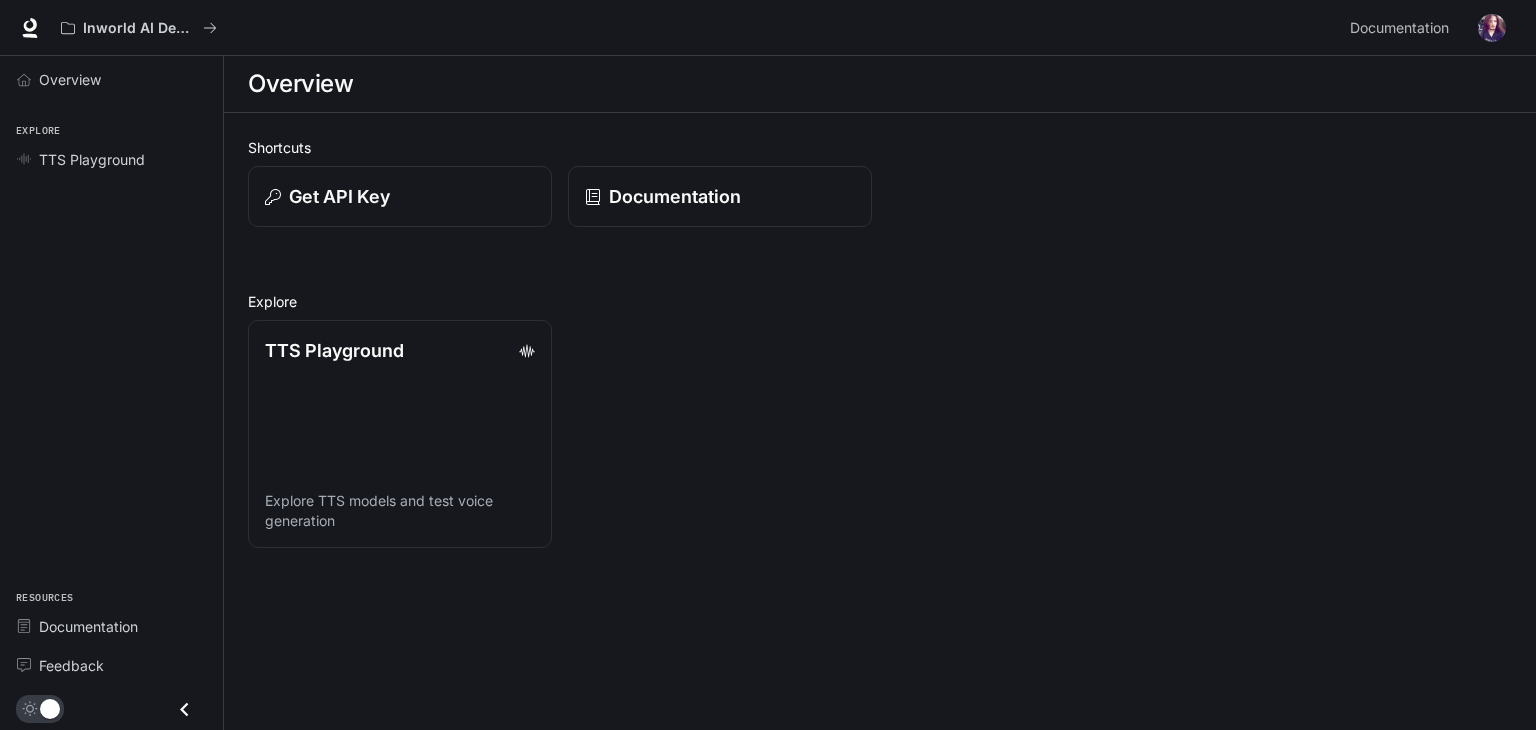 scroll, scrollTop: 0, scrollLeft: 0, axis: both 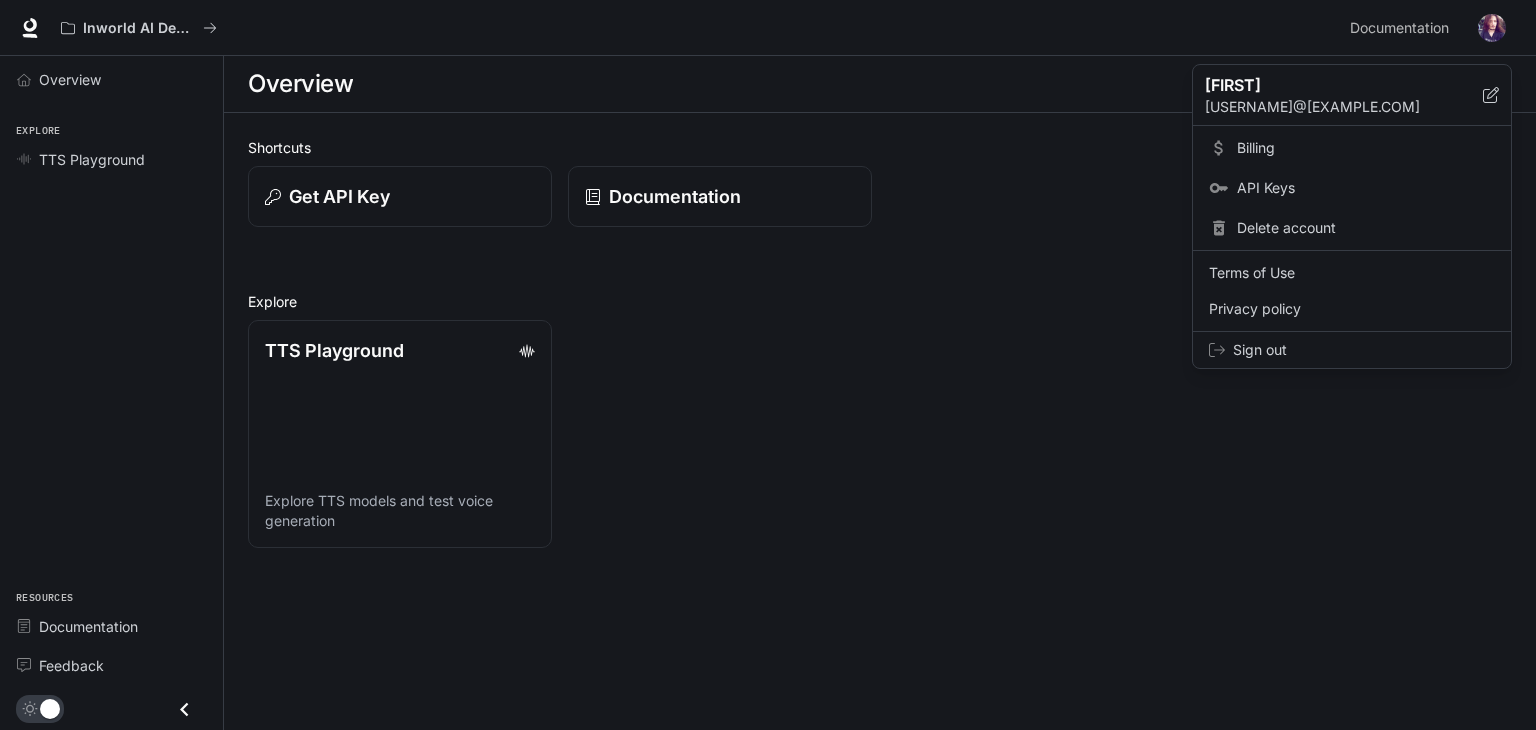 click at bounding box center (768, 365) 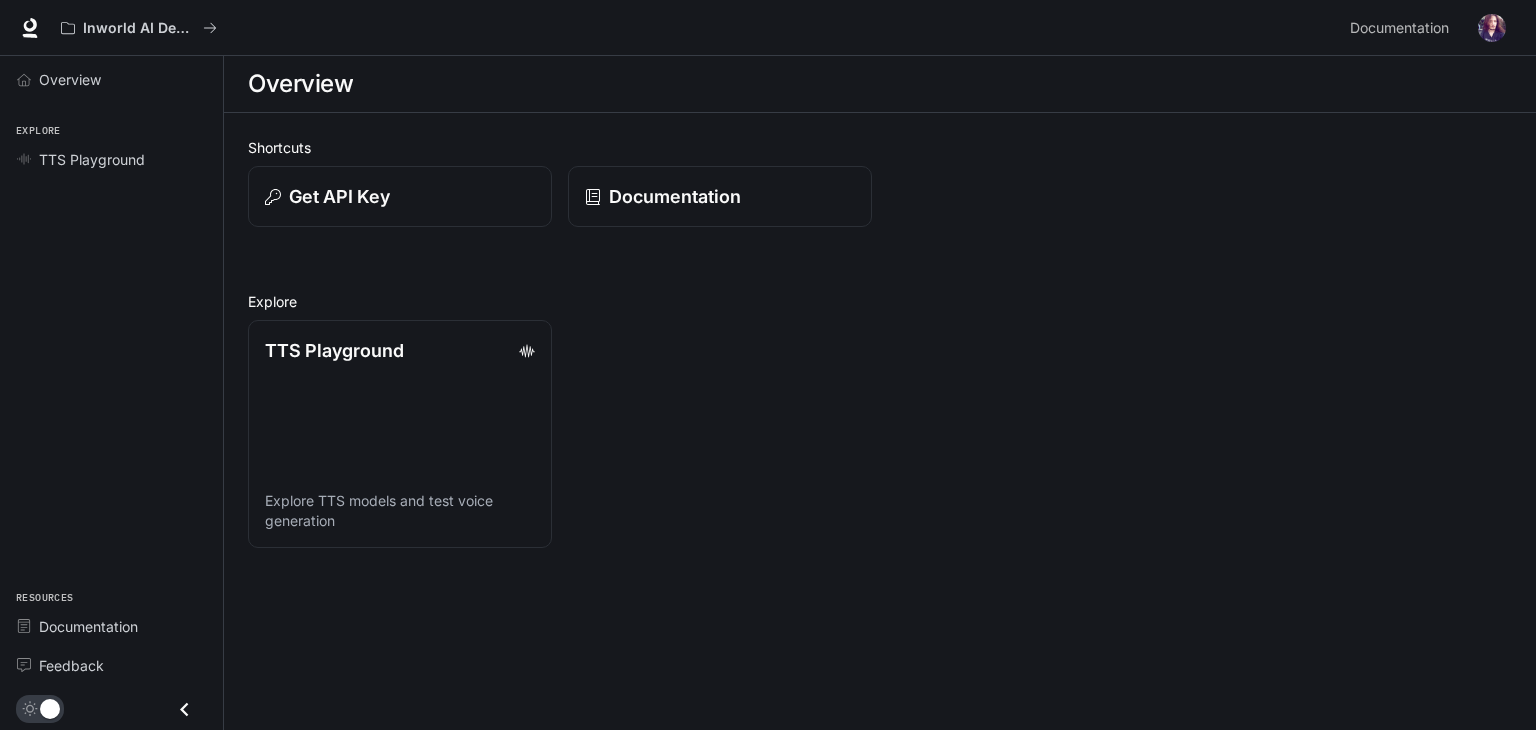 click on "Overview Explore TTS Playground Resources Documentation Feedback" at bounding box center (111, 393) 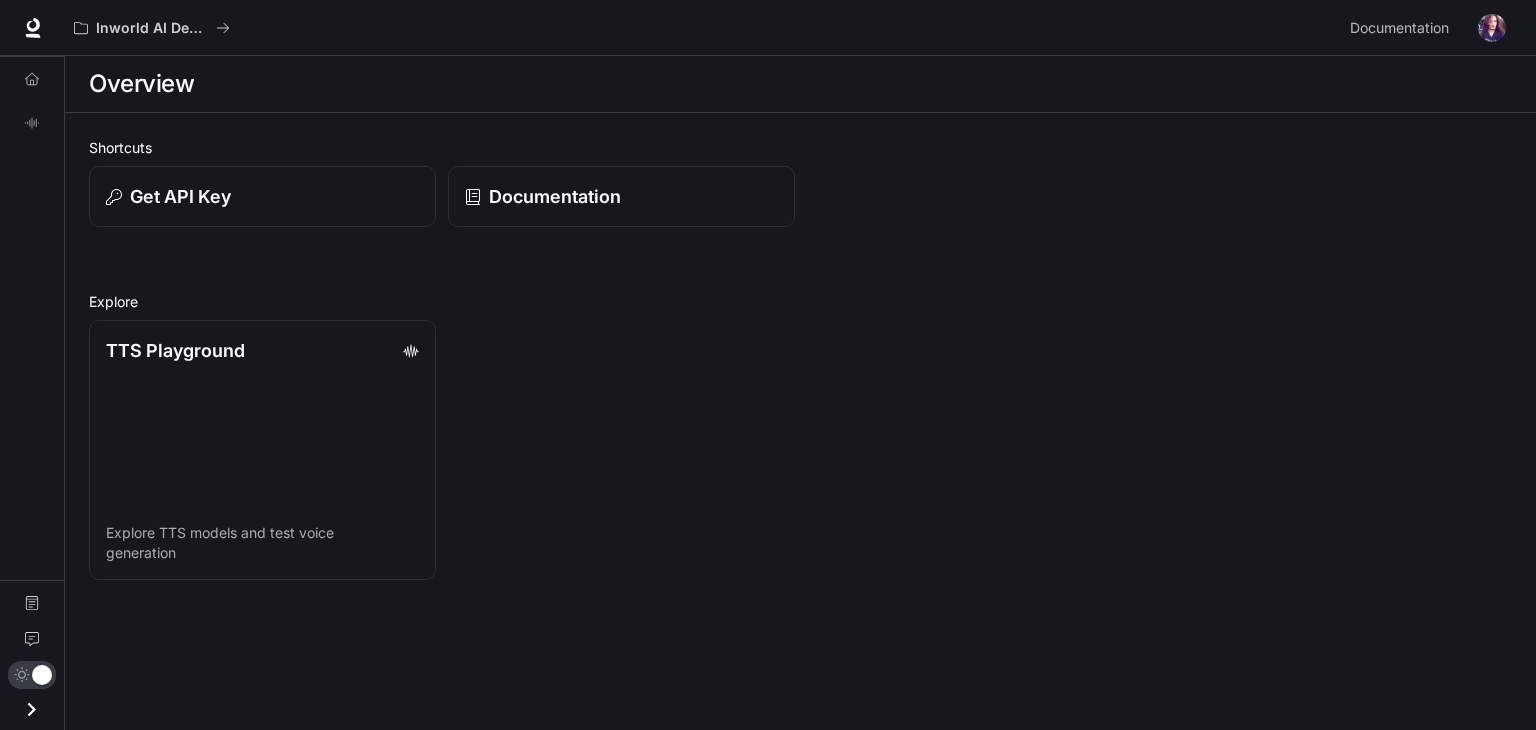 click on "Overview TTS Playground Documentation Feedback" at bounding box center (32, 393) 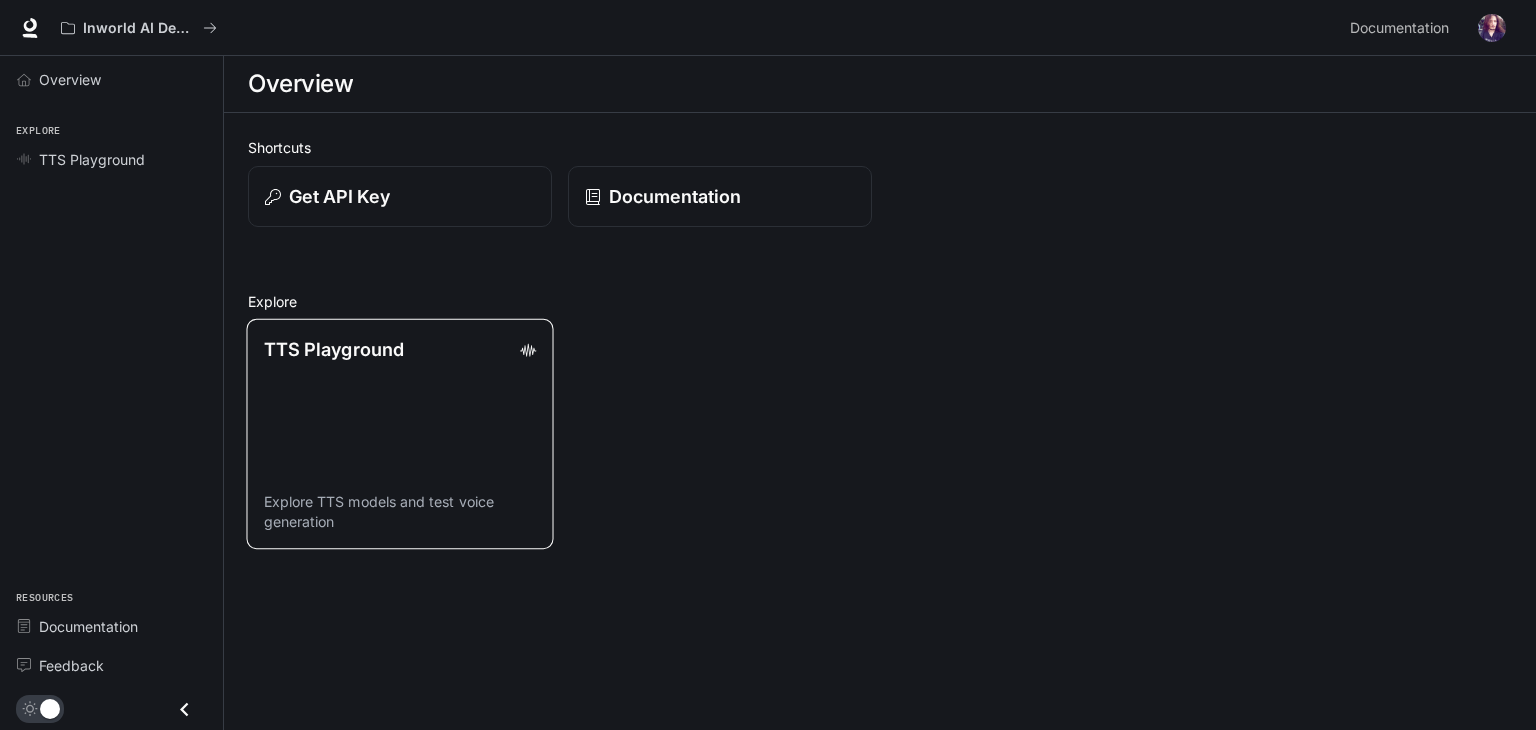 click on "TTS Playground" at bounding box center (400, 349) 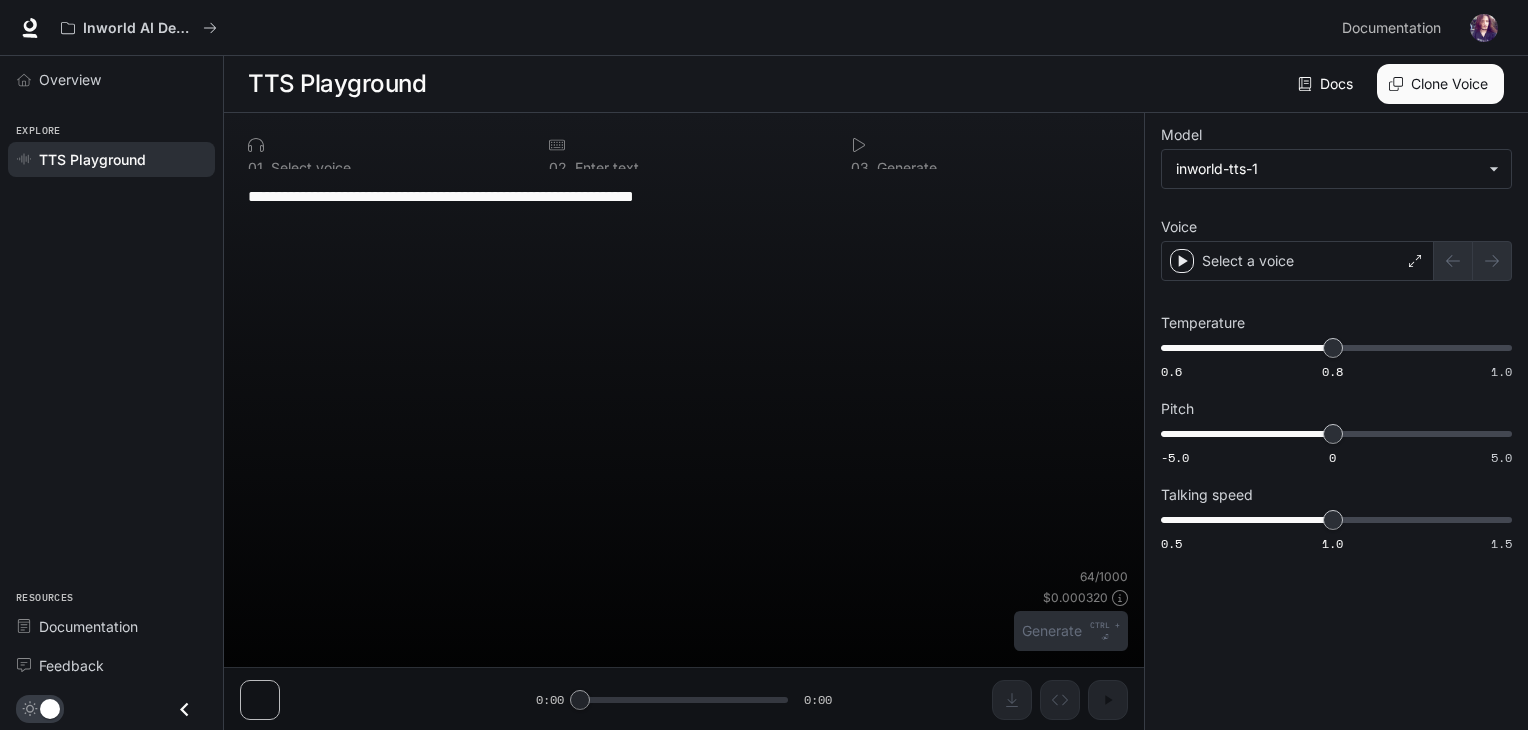 type on "********" 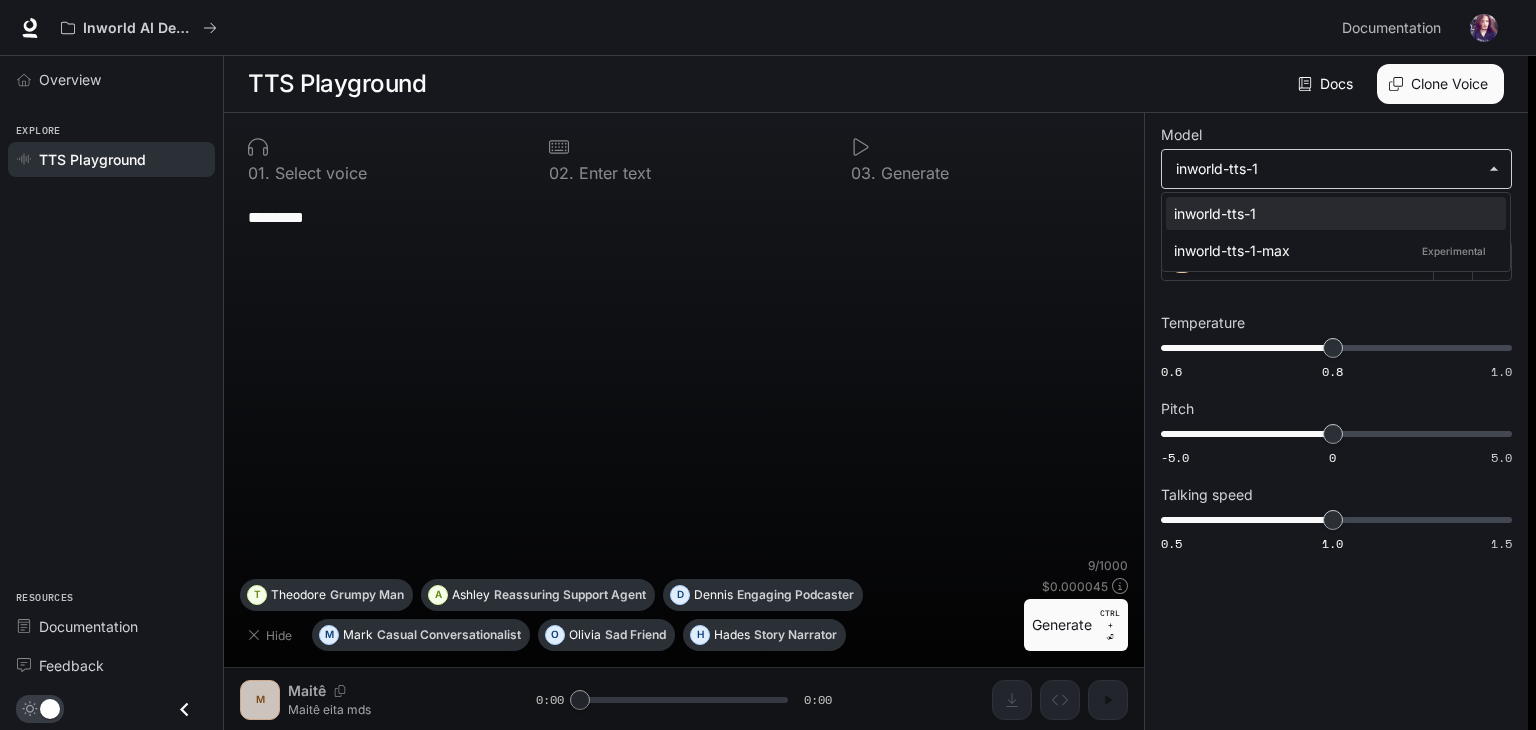click on "**********" at bounding box center [768, 365] 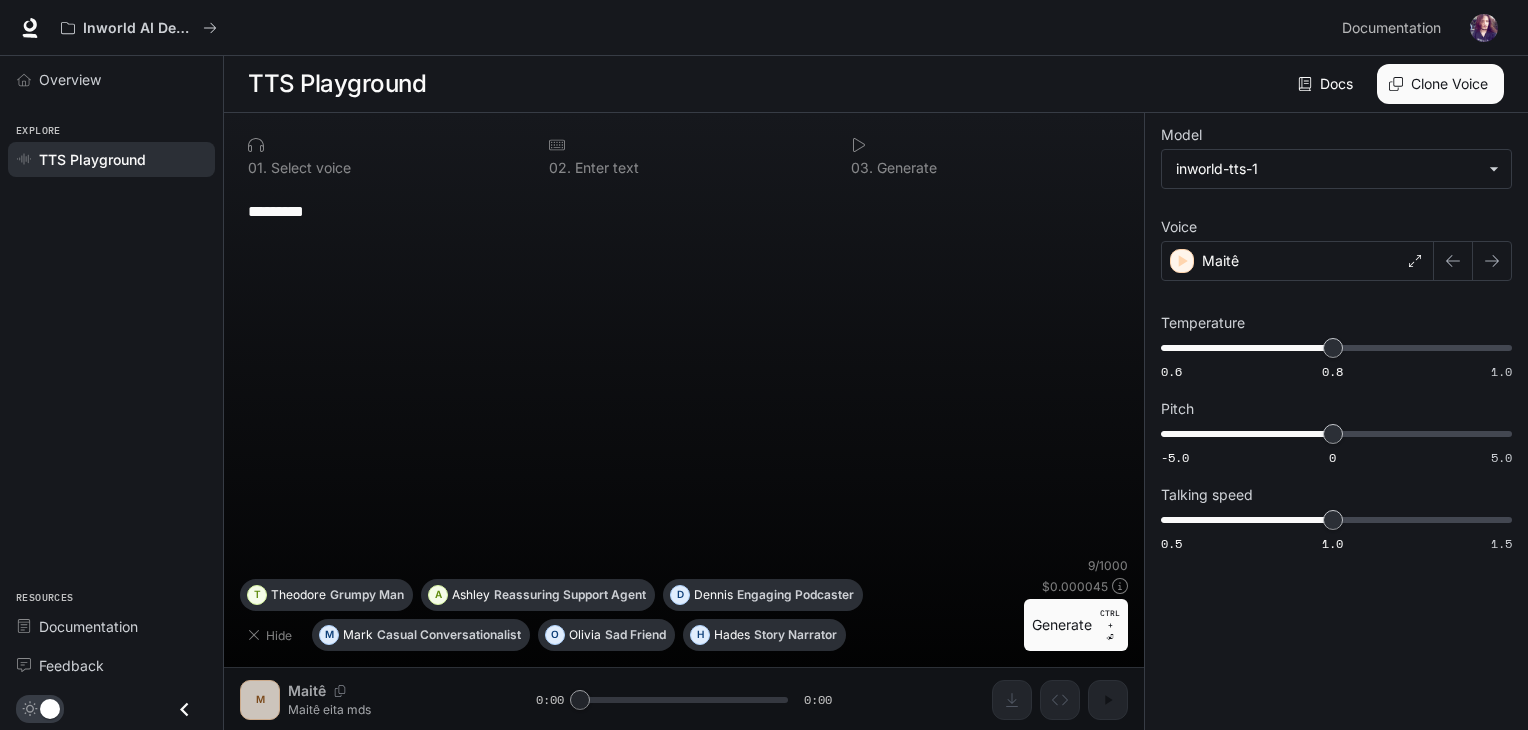 click on "0 1 .   Select voice 0 2 .   Enter text 0 3 .   Generate ******** * ​ Hide M Mark Casual Conversationalist O Olivia Sad Friend H Hades Story Narrator T Theodore Grumpy Man A Ashley Reassuring Support Agent D Dennis Engaging Podcaster 9  /  1000 $ 0.000045 Generate CTRL +  ⏎ M Maitê eita mds  0:00 0:00" at bounding box center [684, 422] 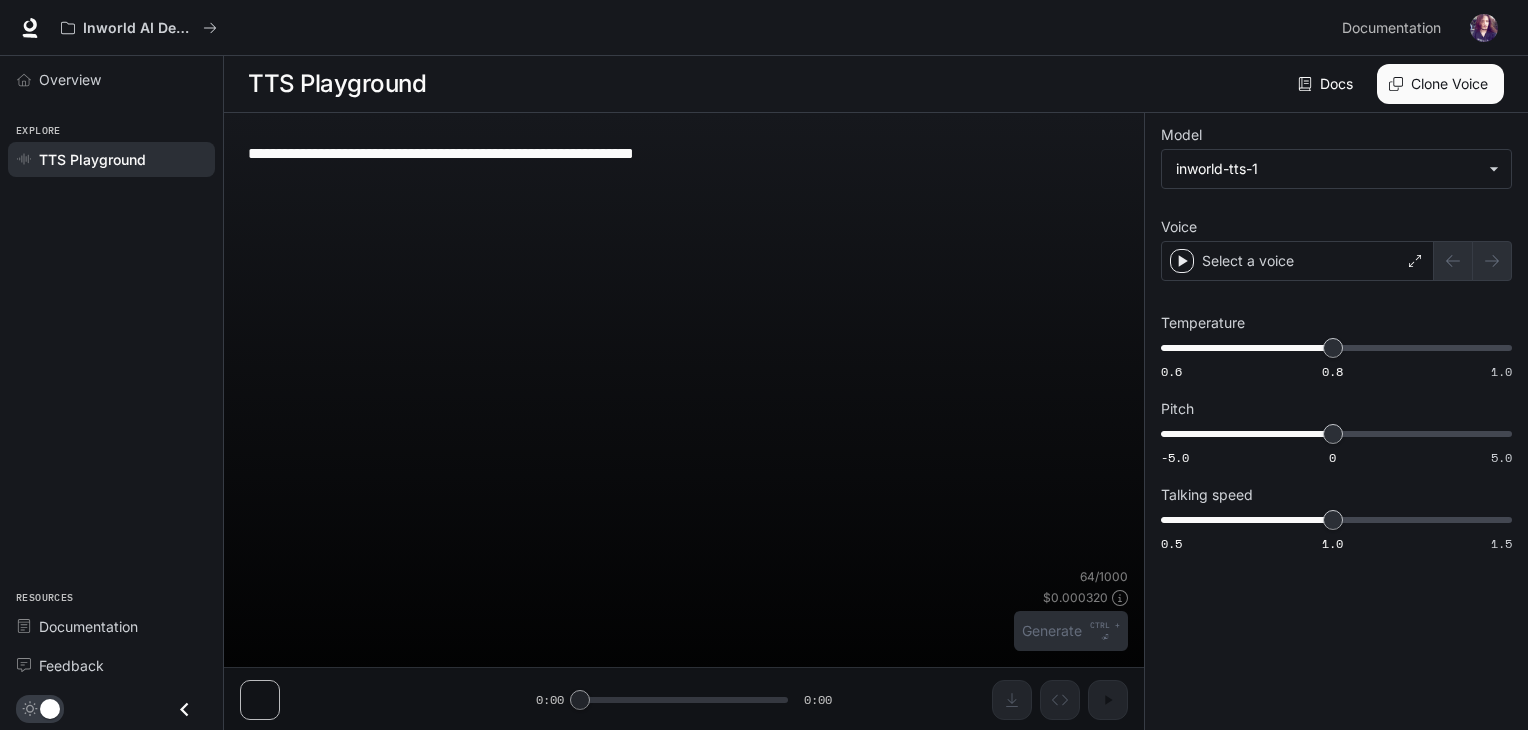 scroll, scrollTop: 0, scrollLeft: 0, axis: both 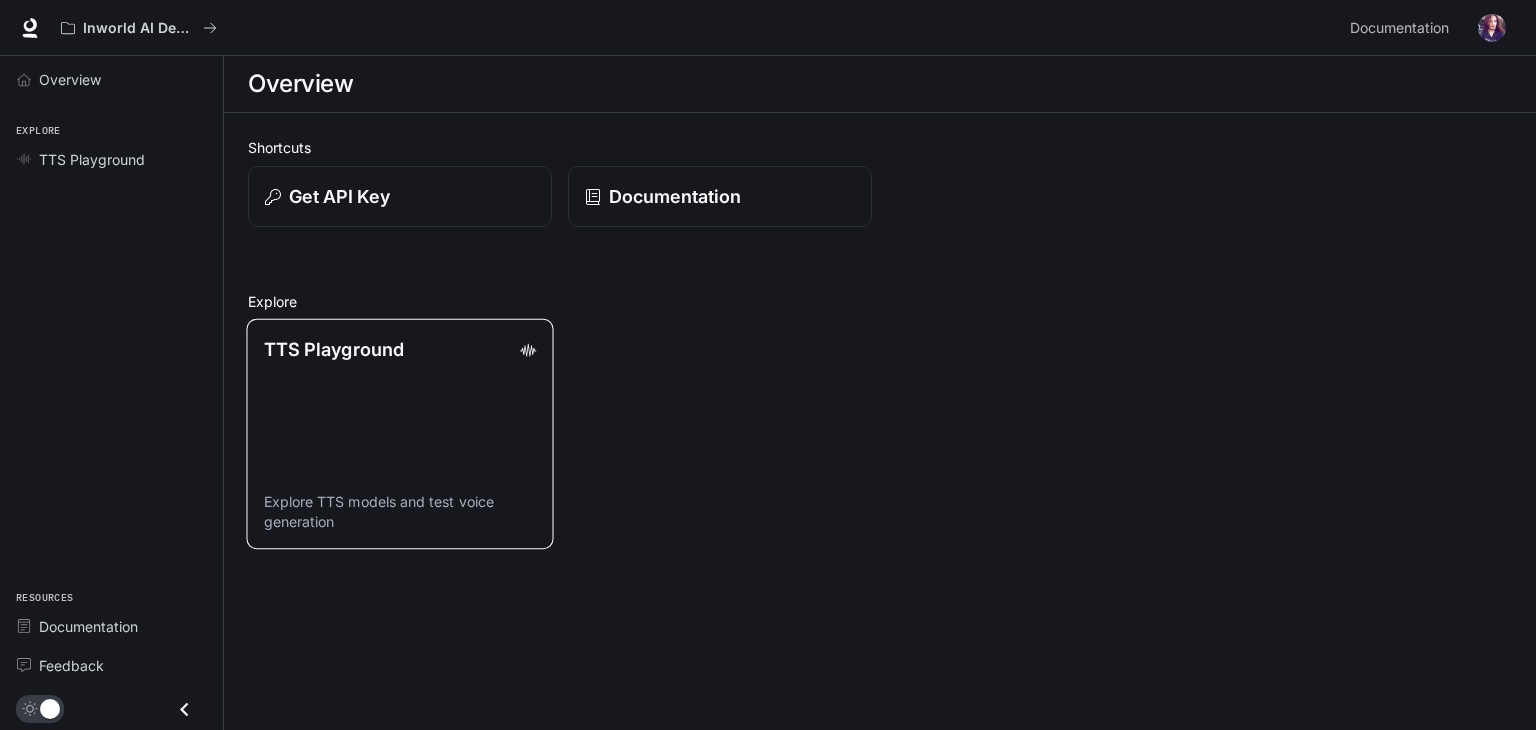 click on "TTS Playground Explore TTS models and test voice generation" at bounding box center (399, 434) 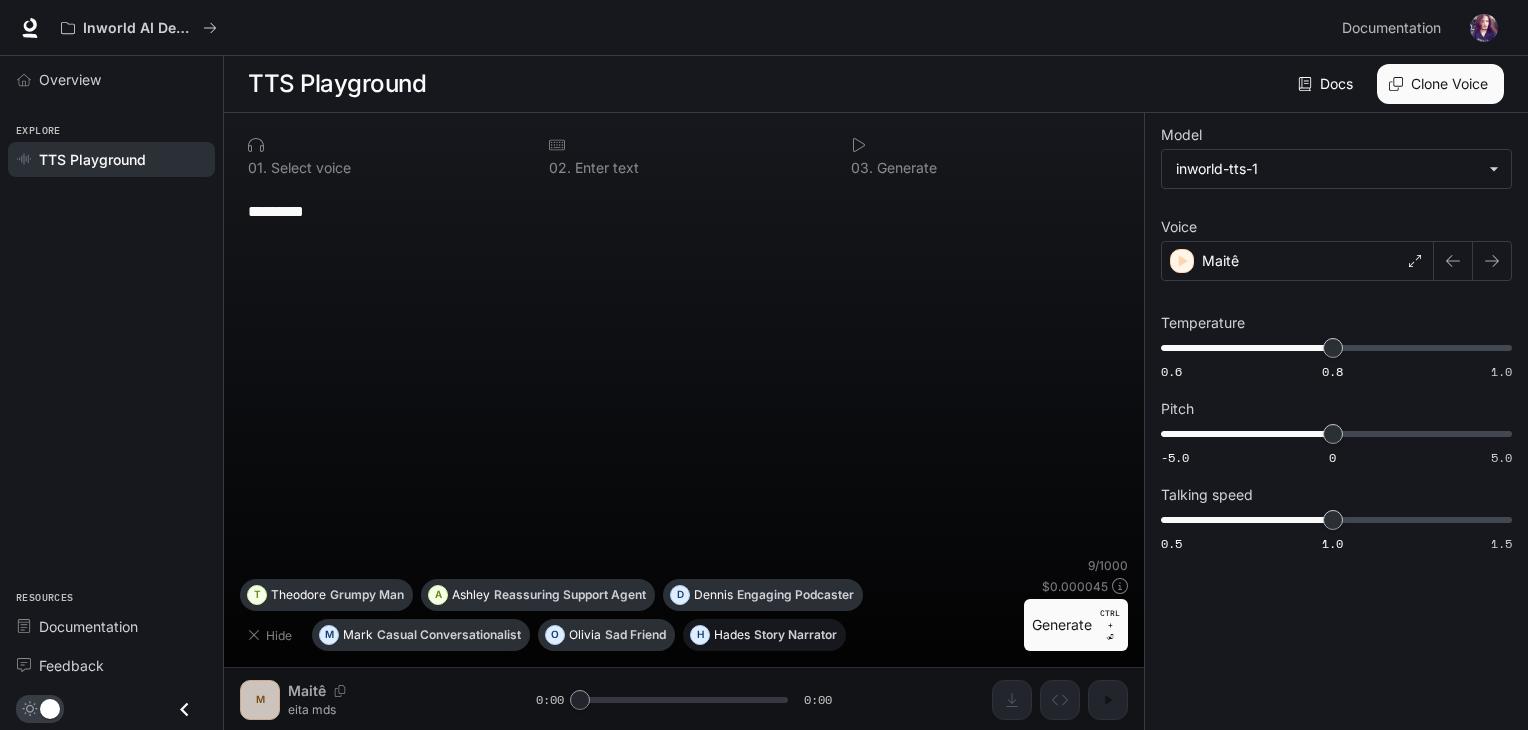 click on "Story Narrator" at bounding box center [795, 635] 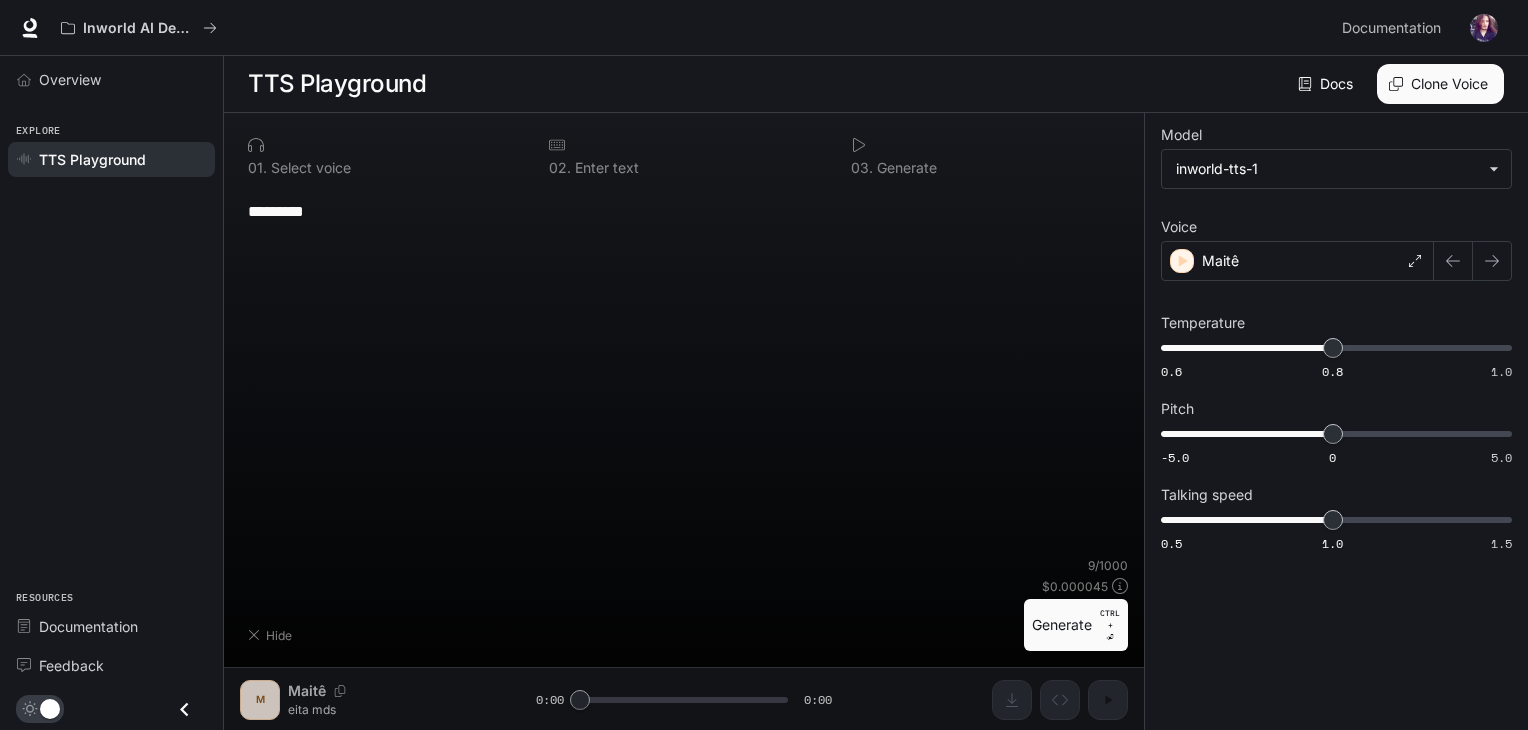 type on "**********" 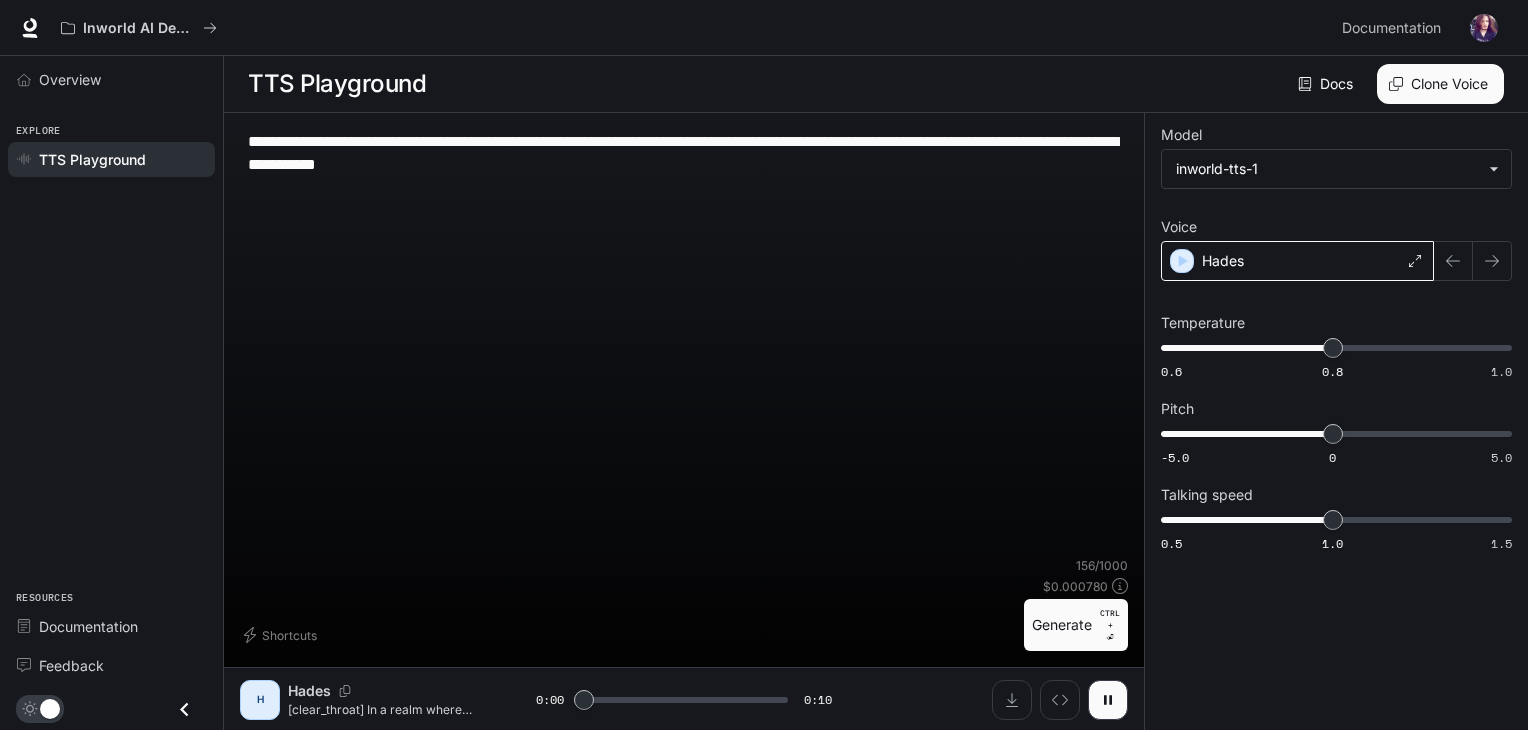 scroll, scrollTop: 0, scrollLeft: 0, axis: both 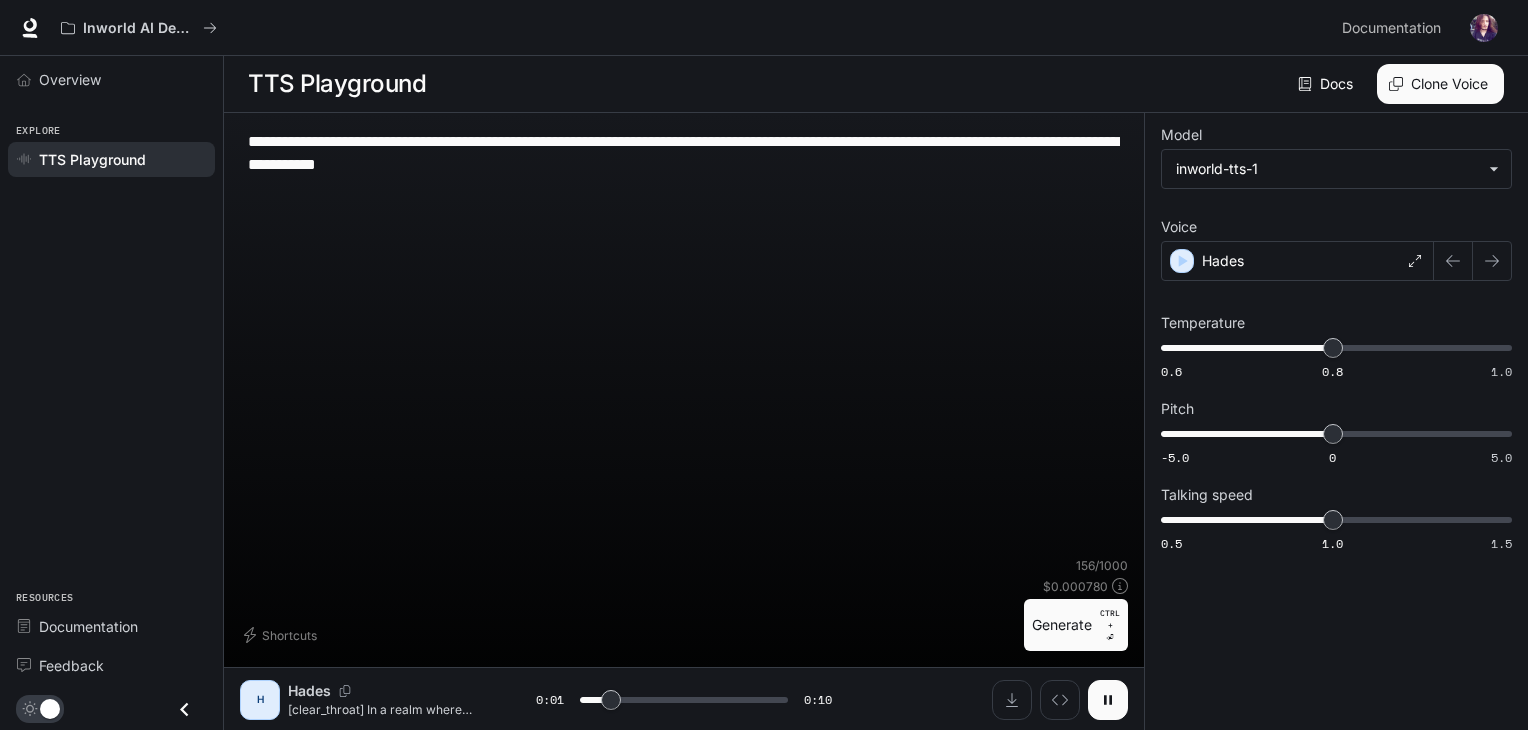 click at bounding box center (1108, 700) 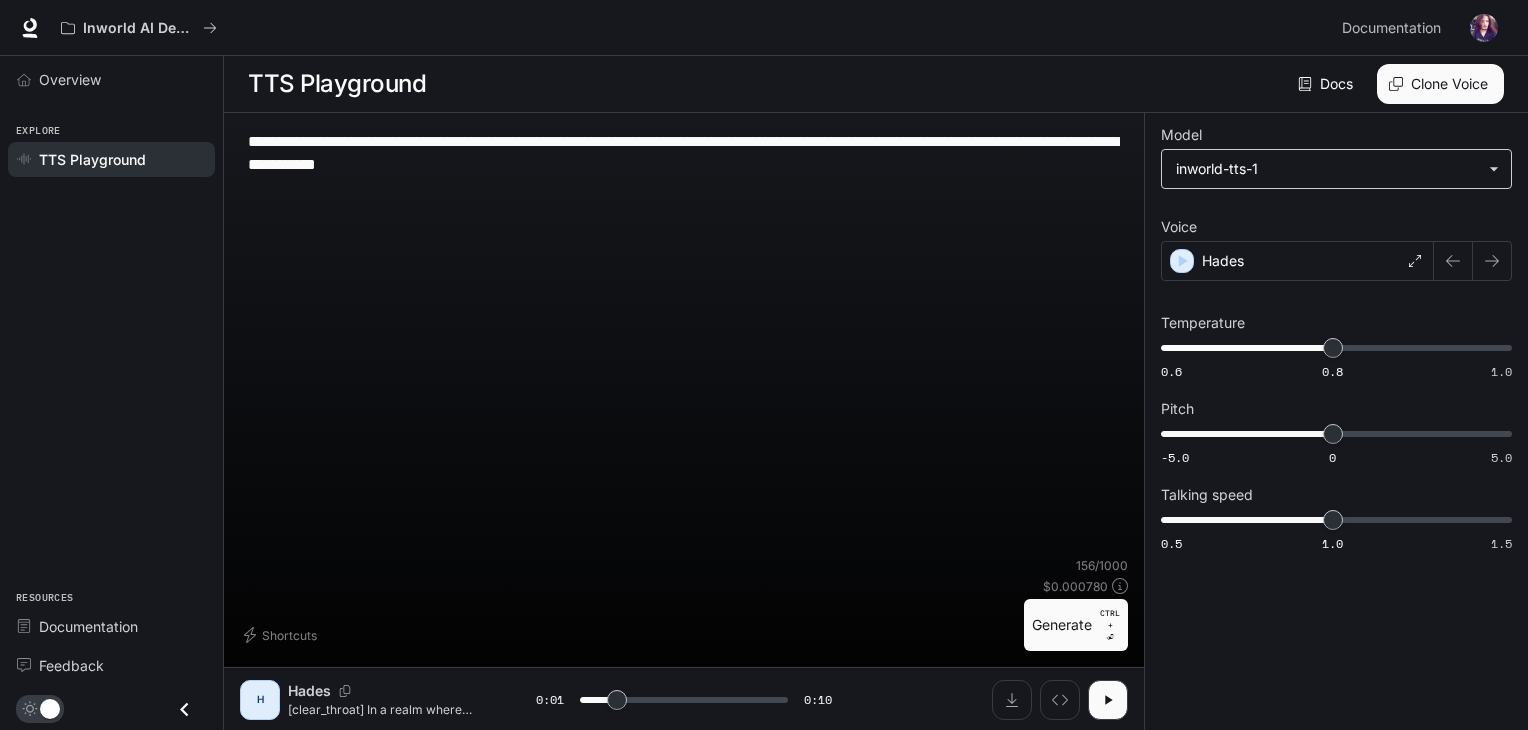 click on "**********" at bounding box center [764, 365] 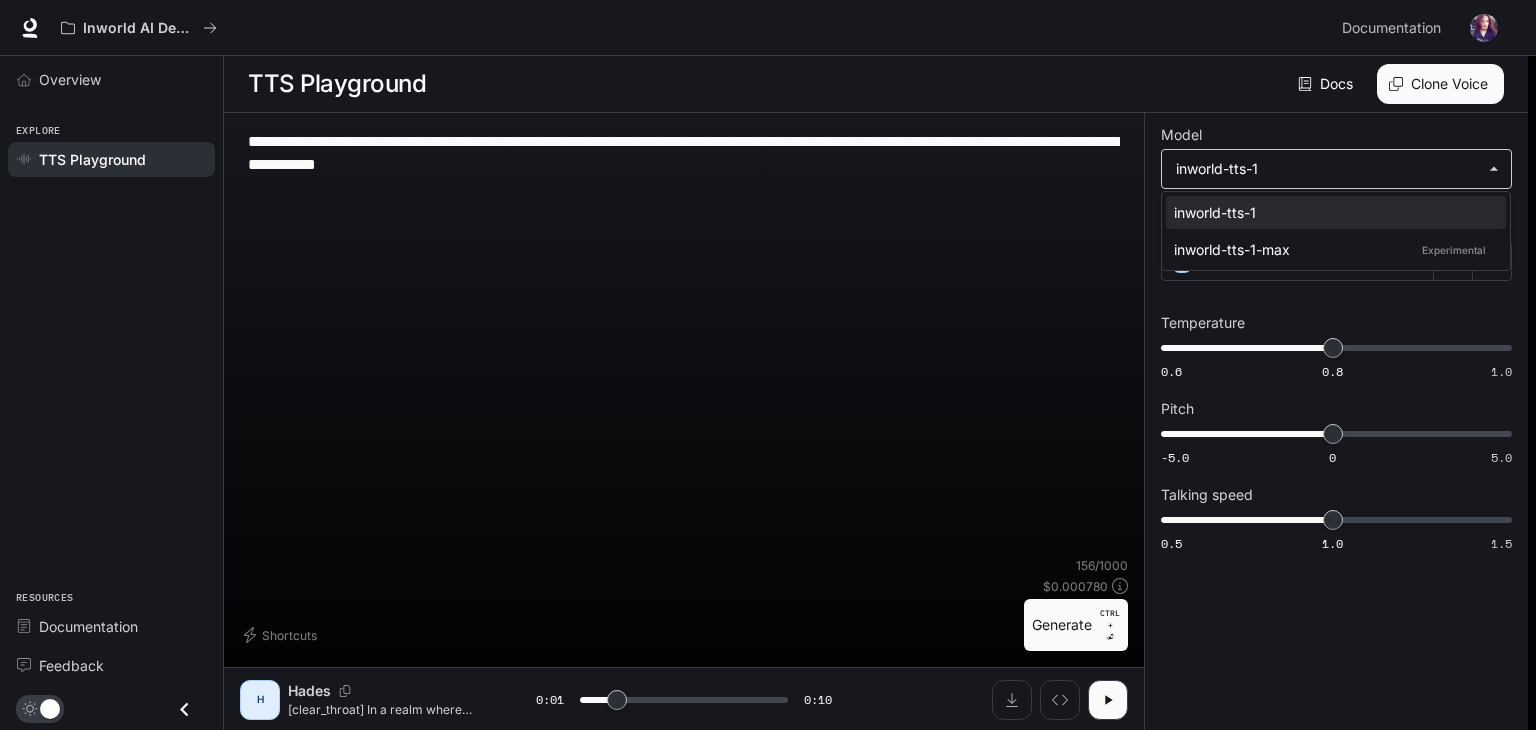 click at bounding box center [768, 365] 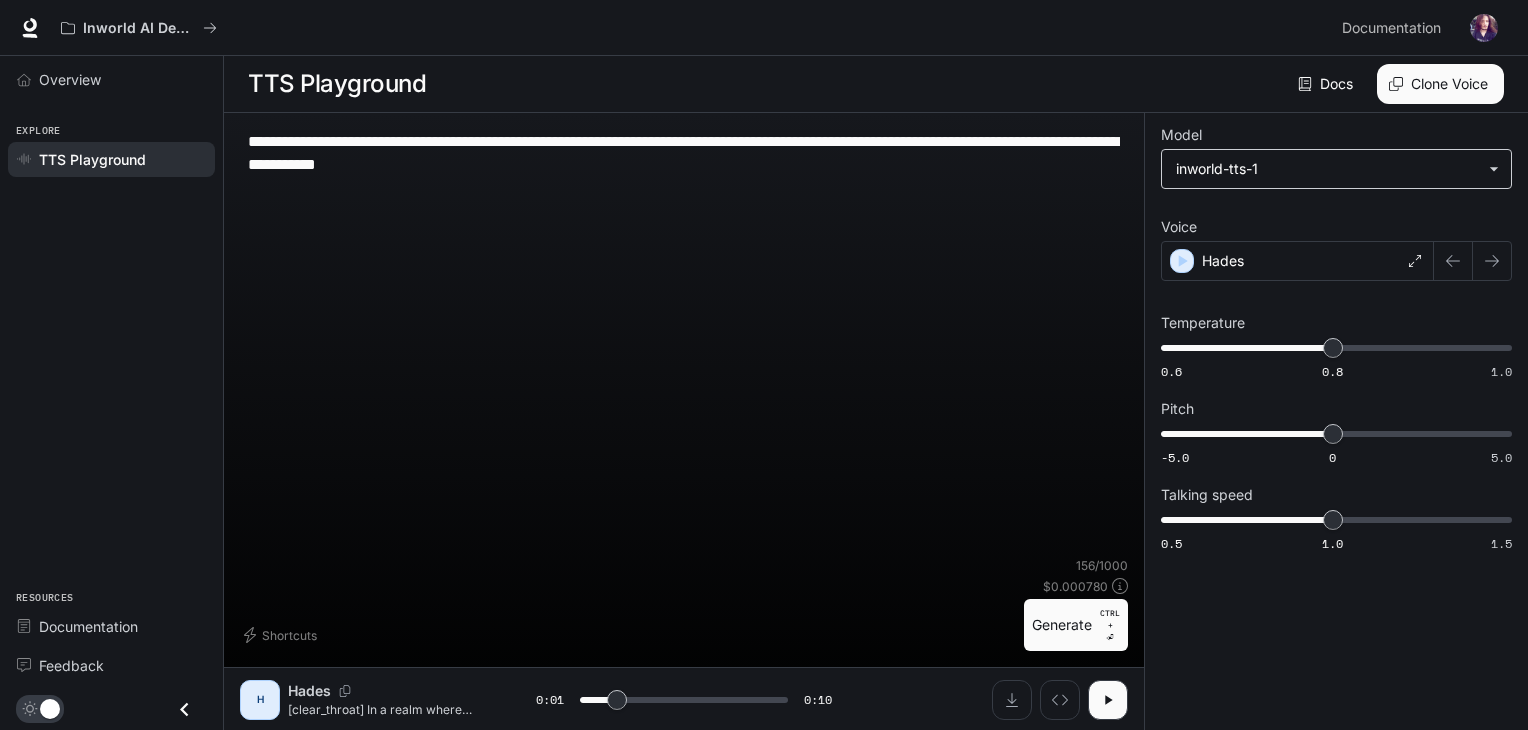click on "**********" at bounding box center (764, 365) 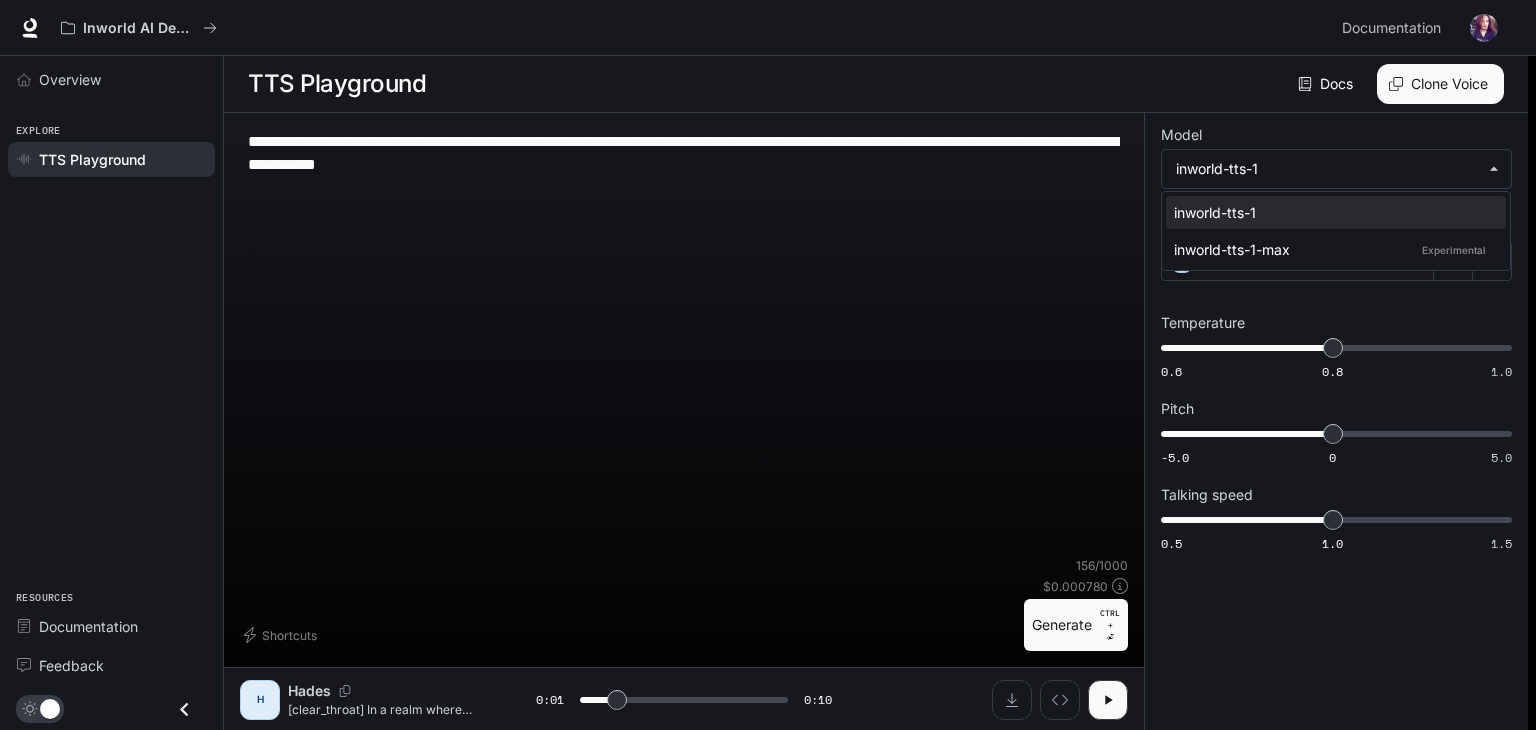 click at bounding box center (768, 365) 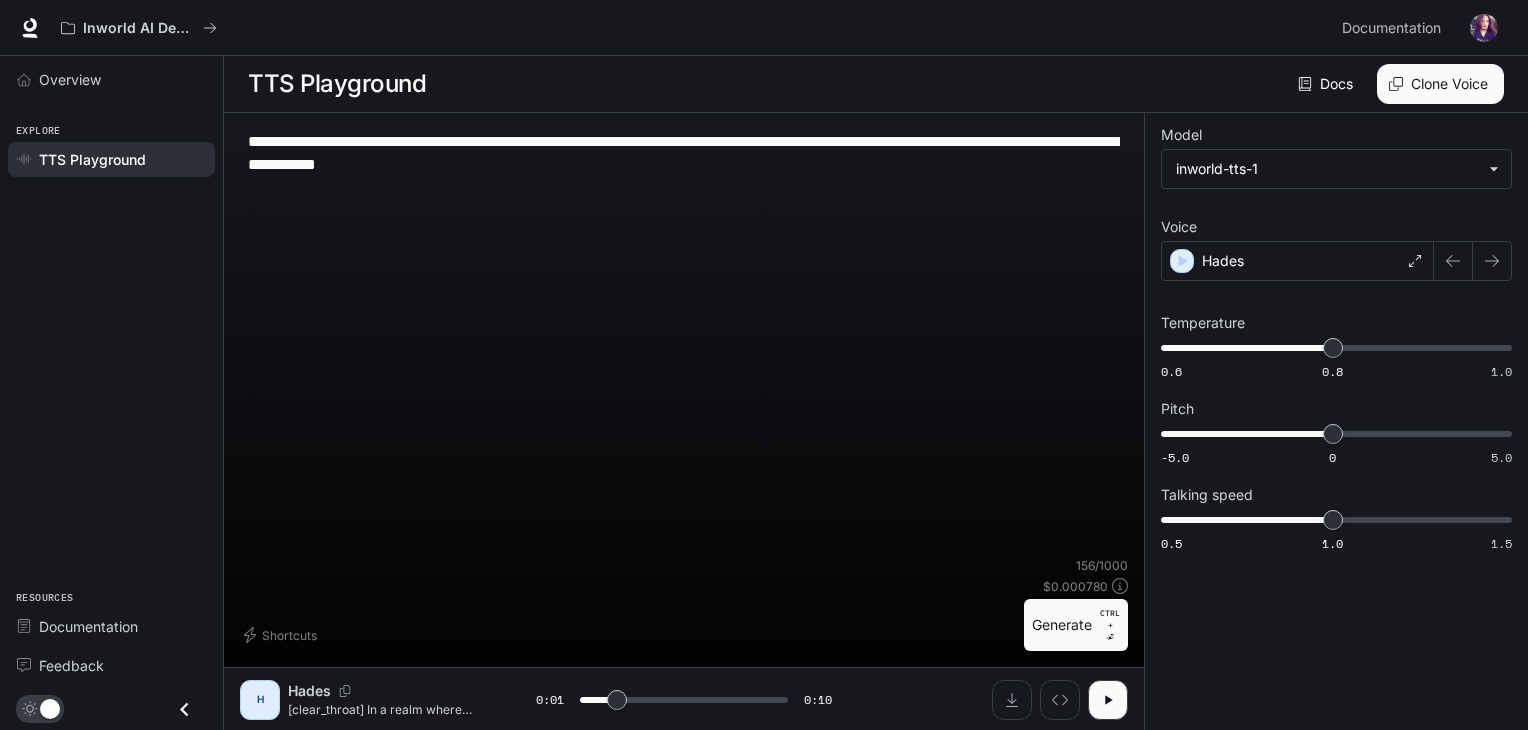 click on "TTS Playground" at bounding box center (92, 159) 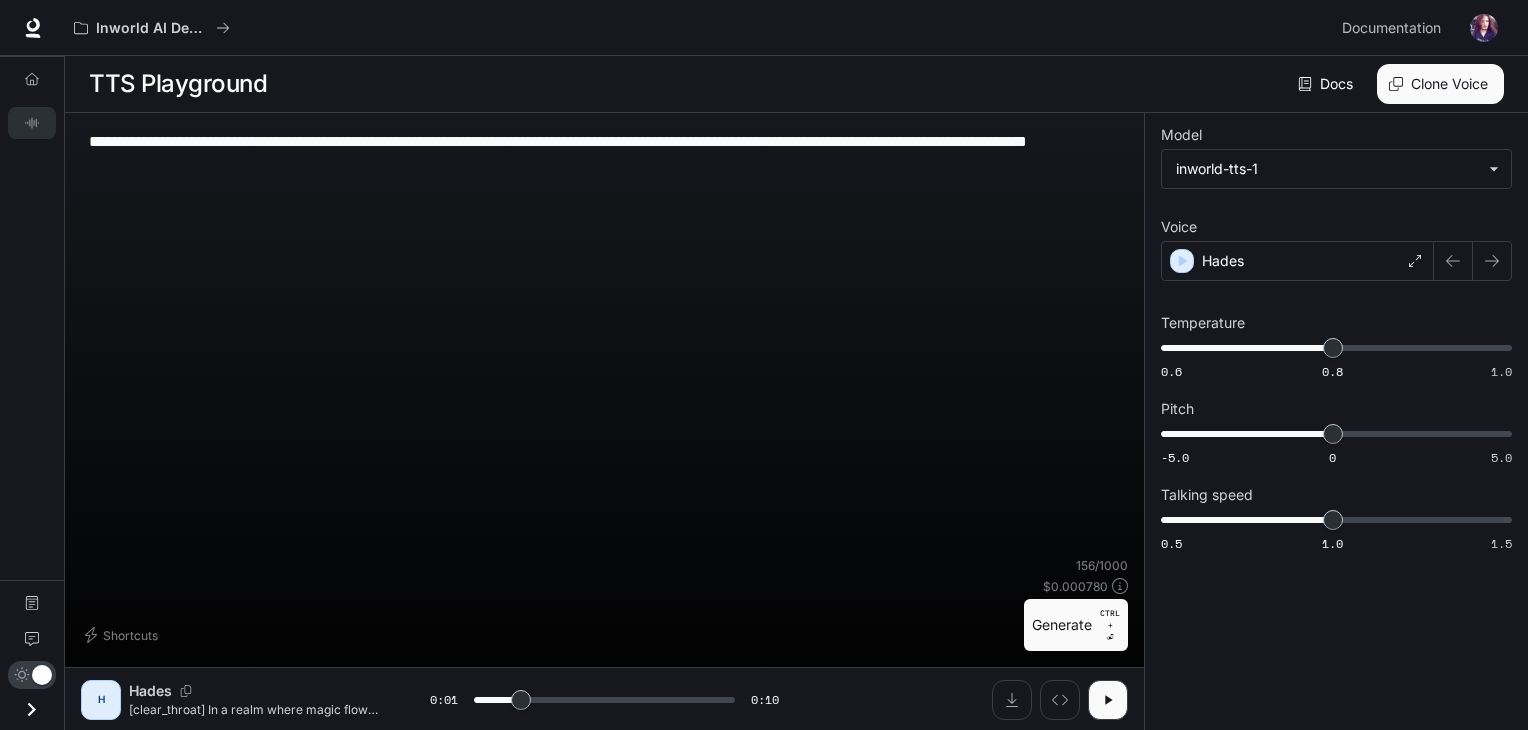 click 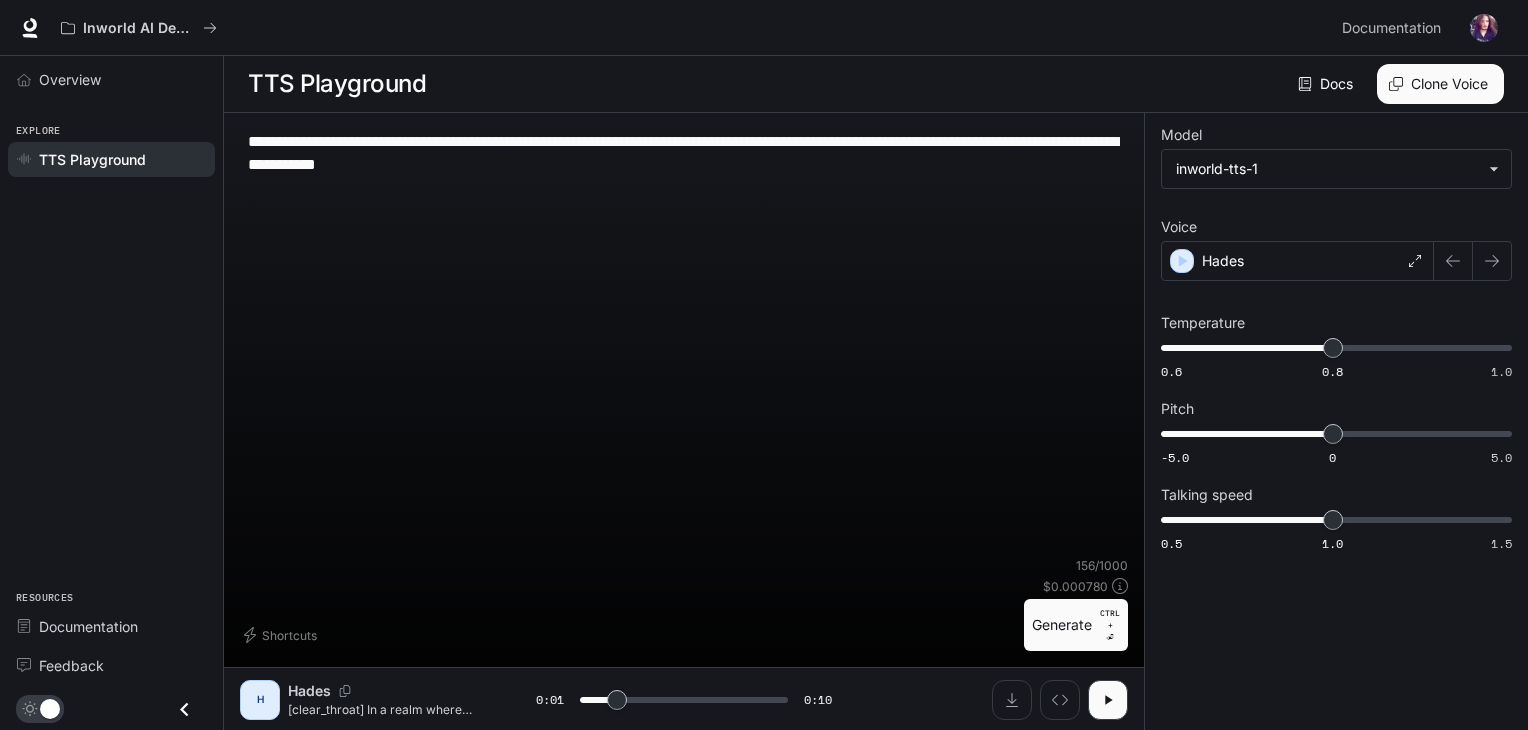 click at bounding box center (1484, 28) 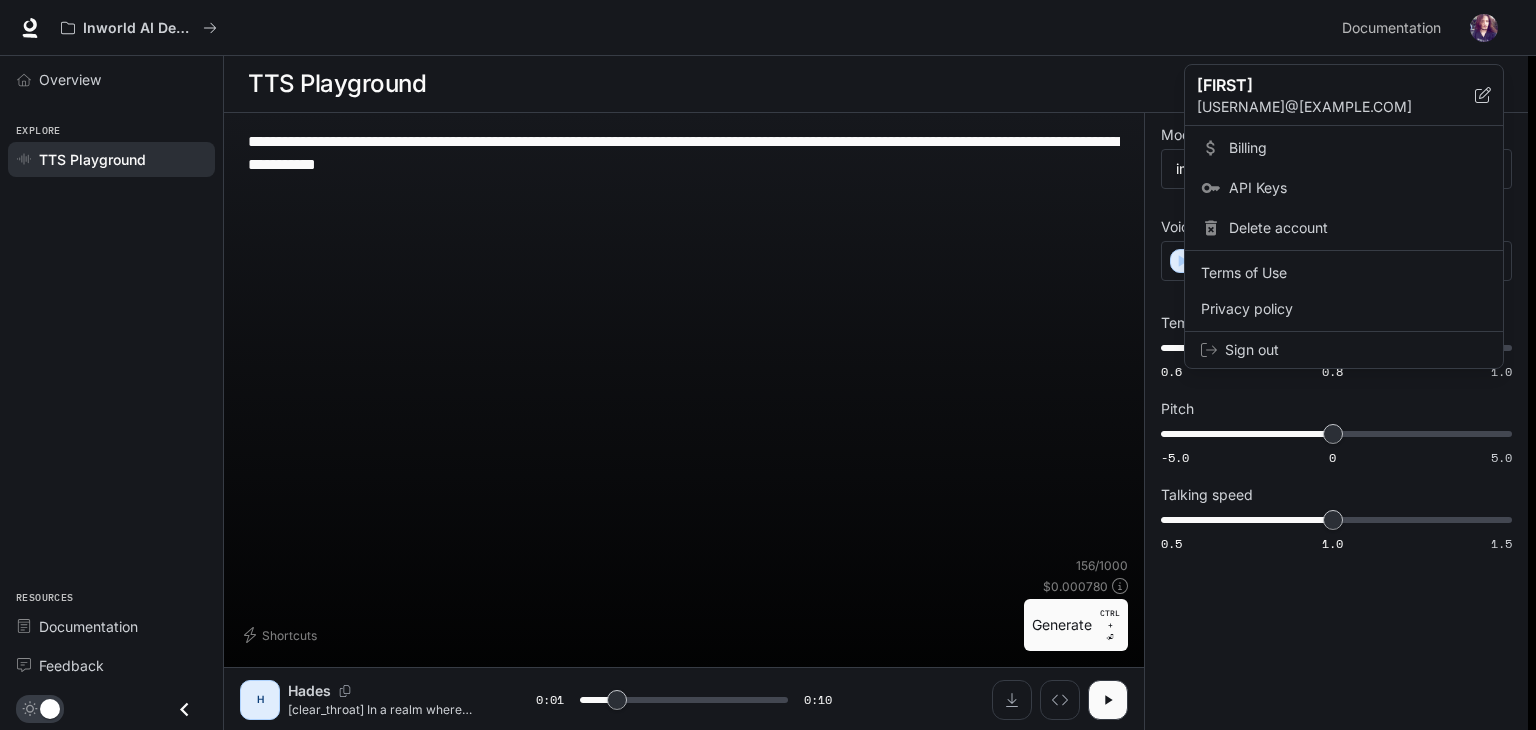 click at bounding box center (768, 365) 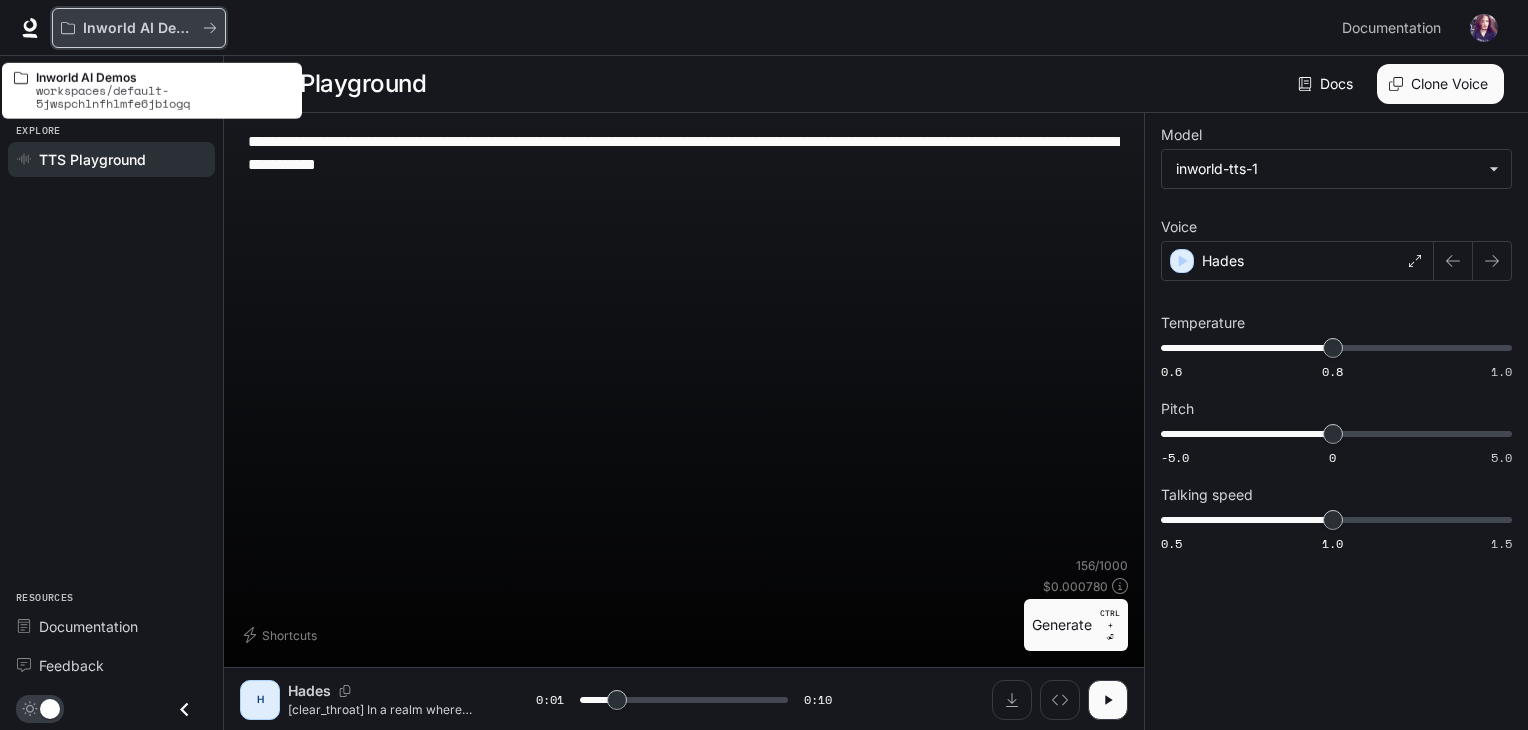 click on "Inworld AI Demos" at bounding box center [139, 28] 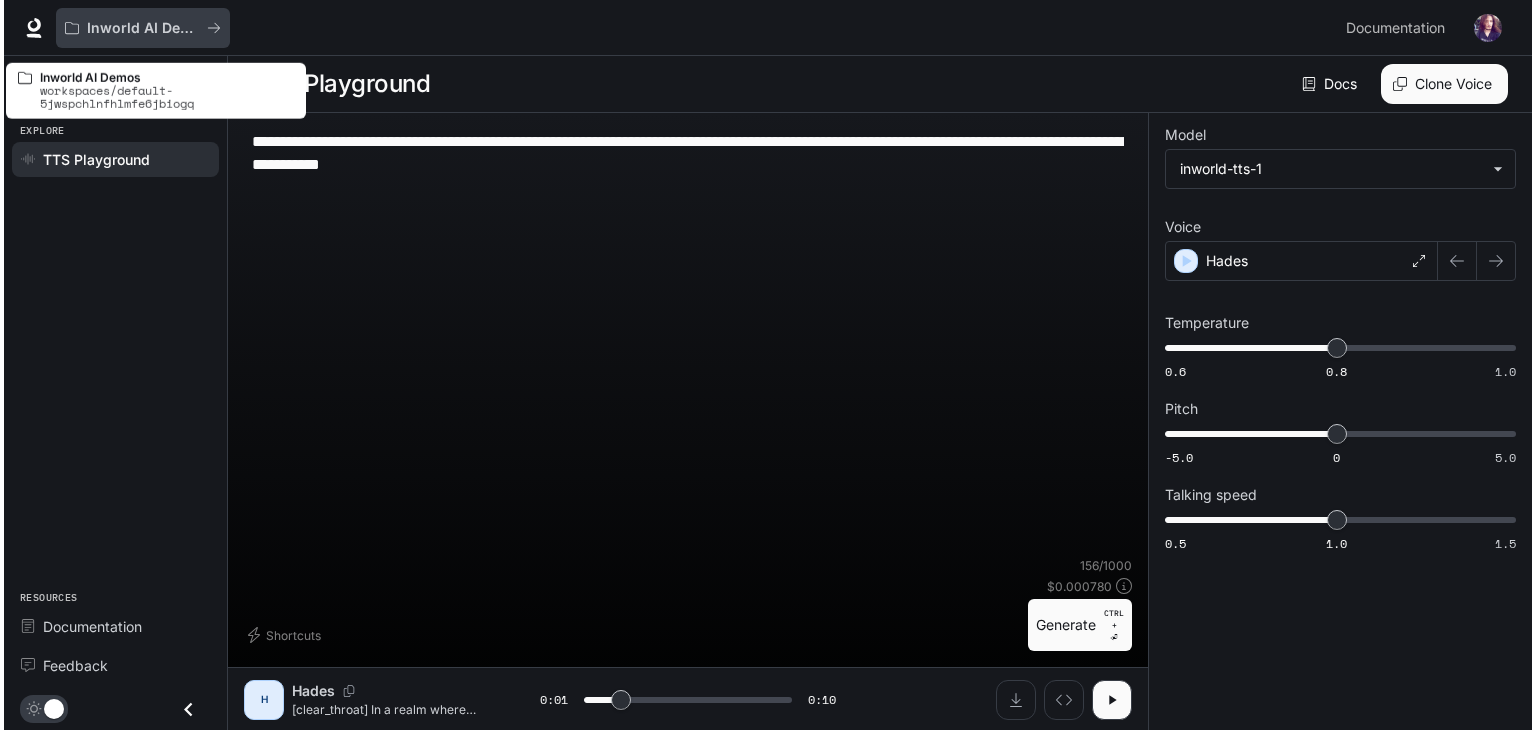 scroll, scrollTop: 0, scrollLeft: 0, axis: both 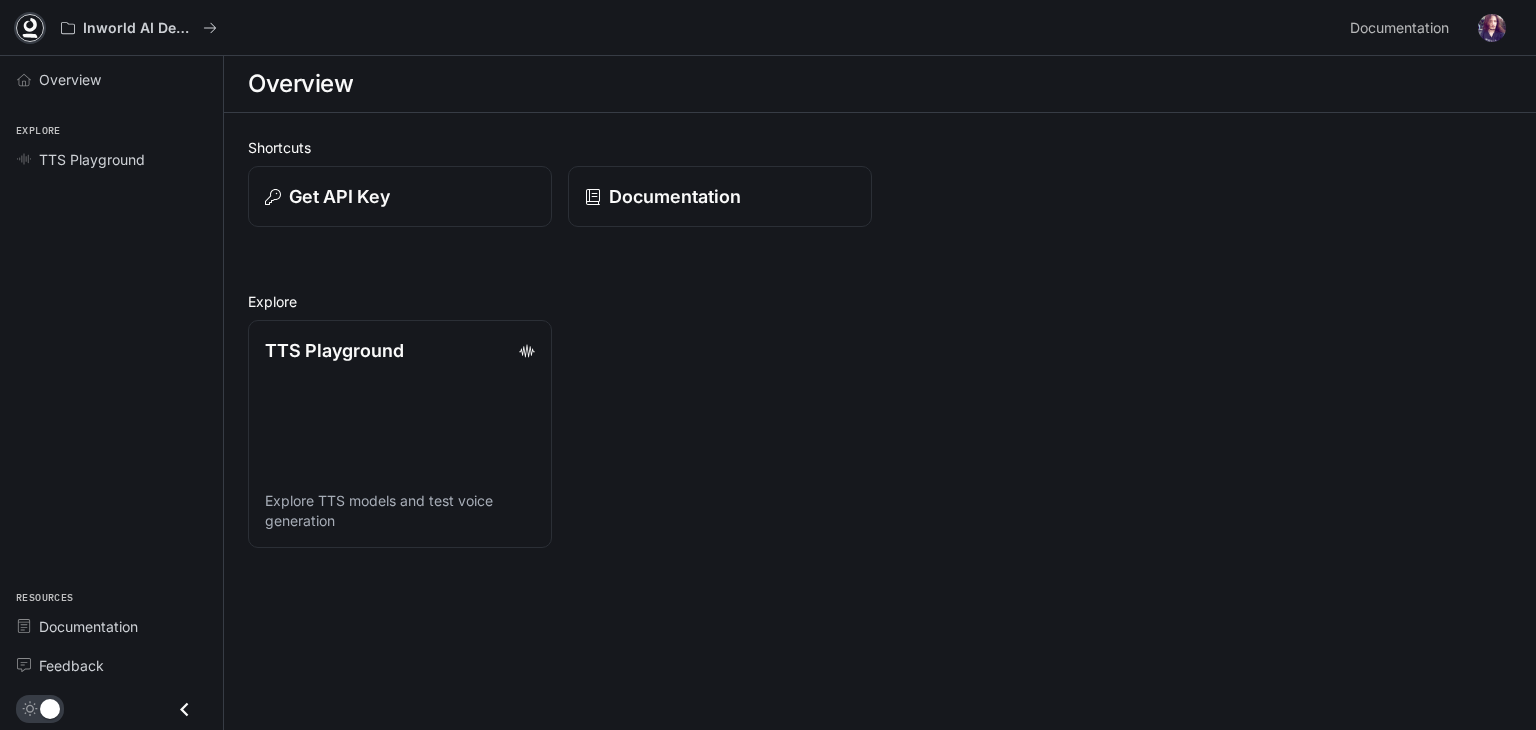 click 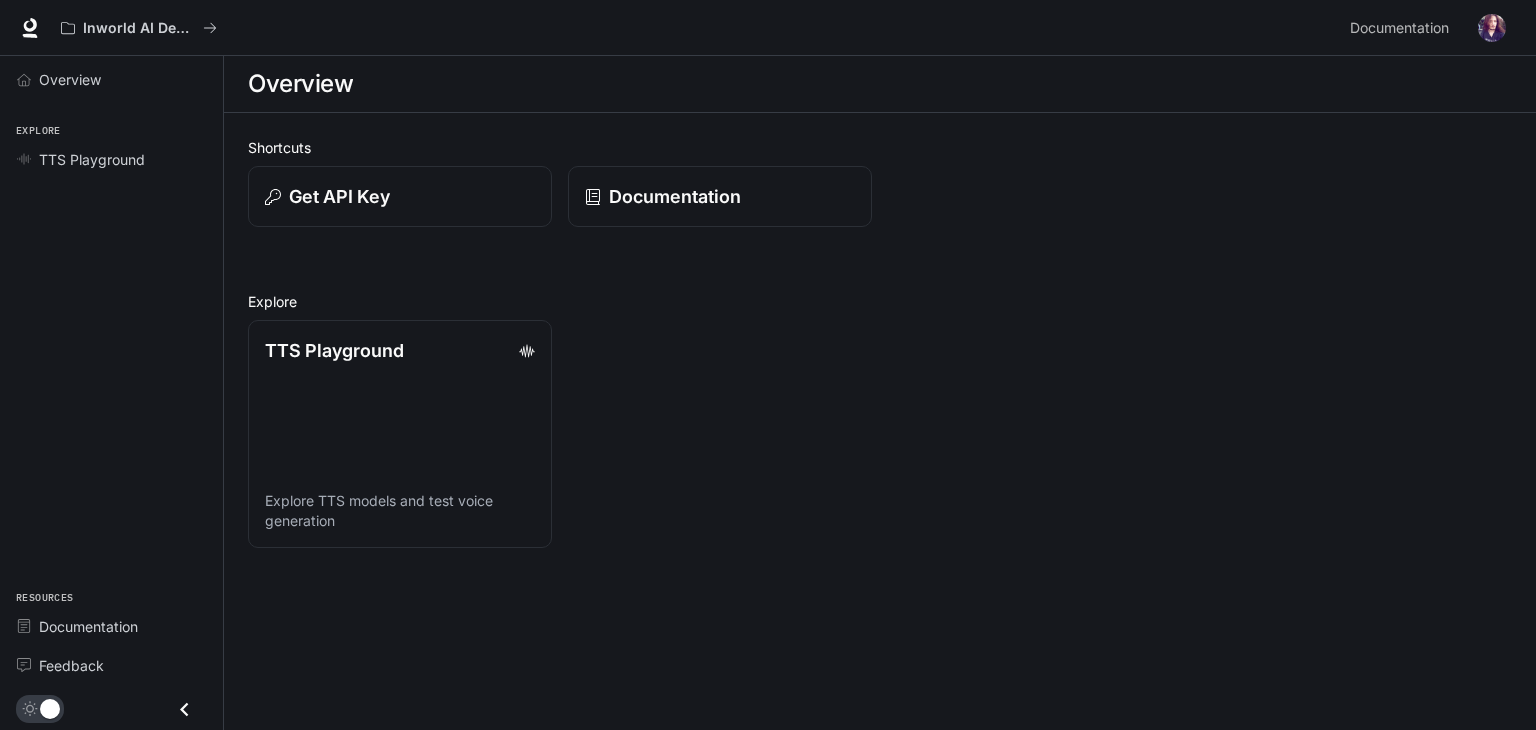 scroll, scrollTop: 0, scrollLeft: 0, axis: both 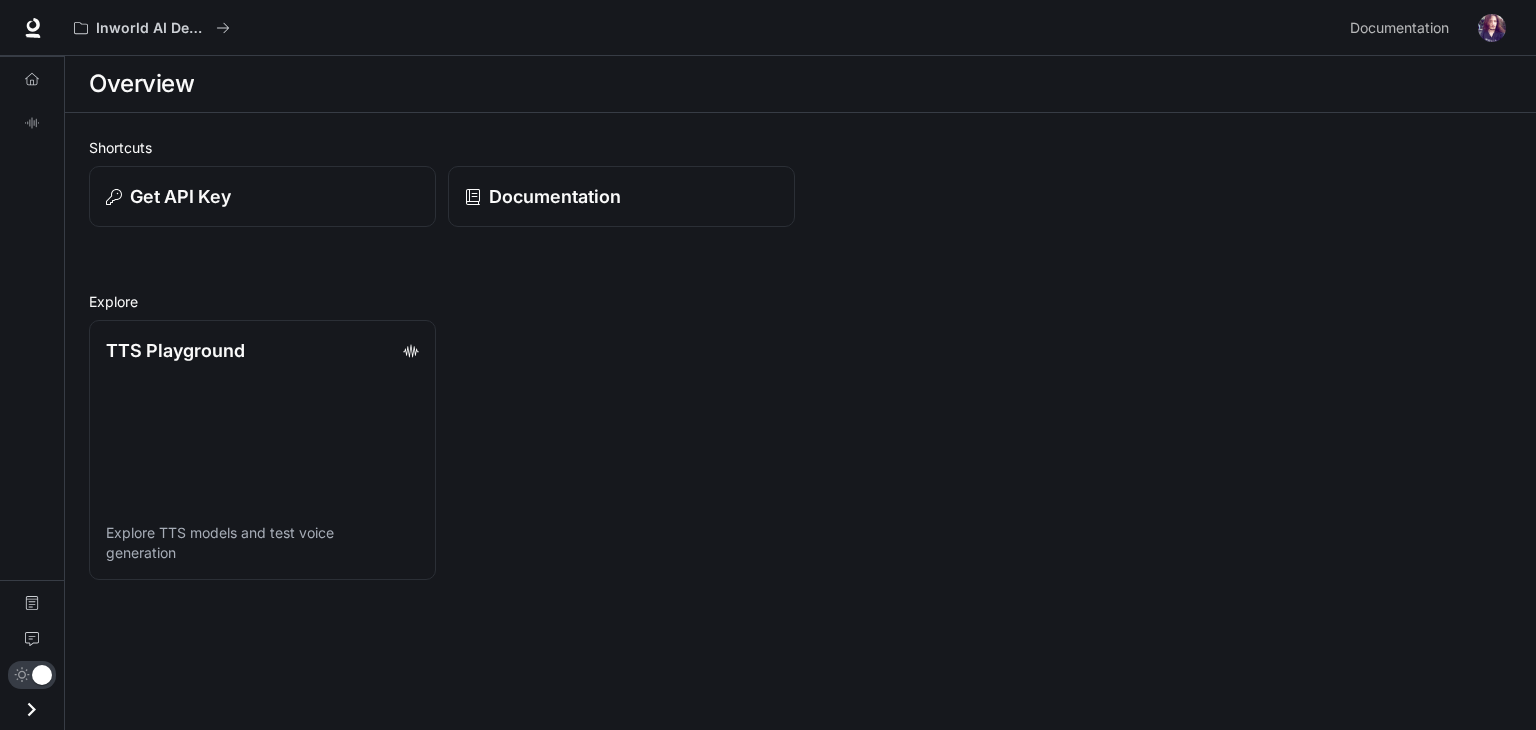 click on "Overview TTS Playground Documentation Feedback" at bounding box center (32, 393) 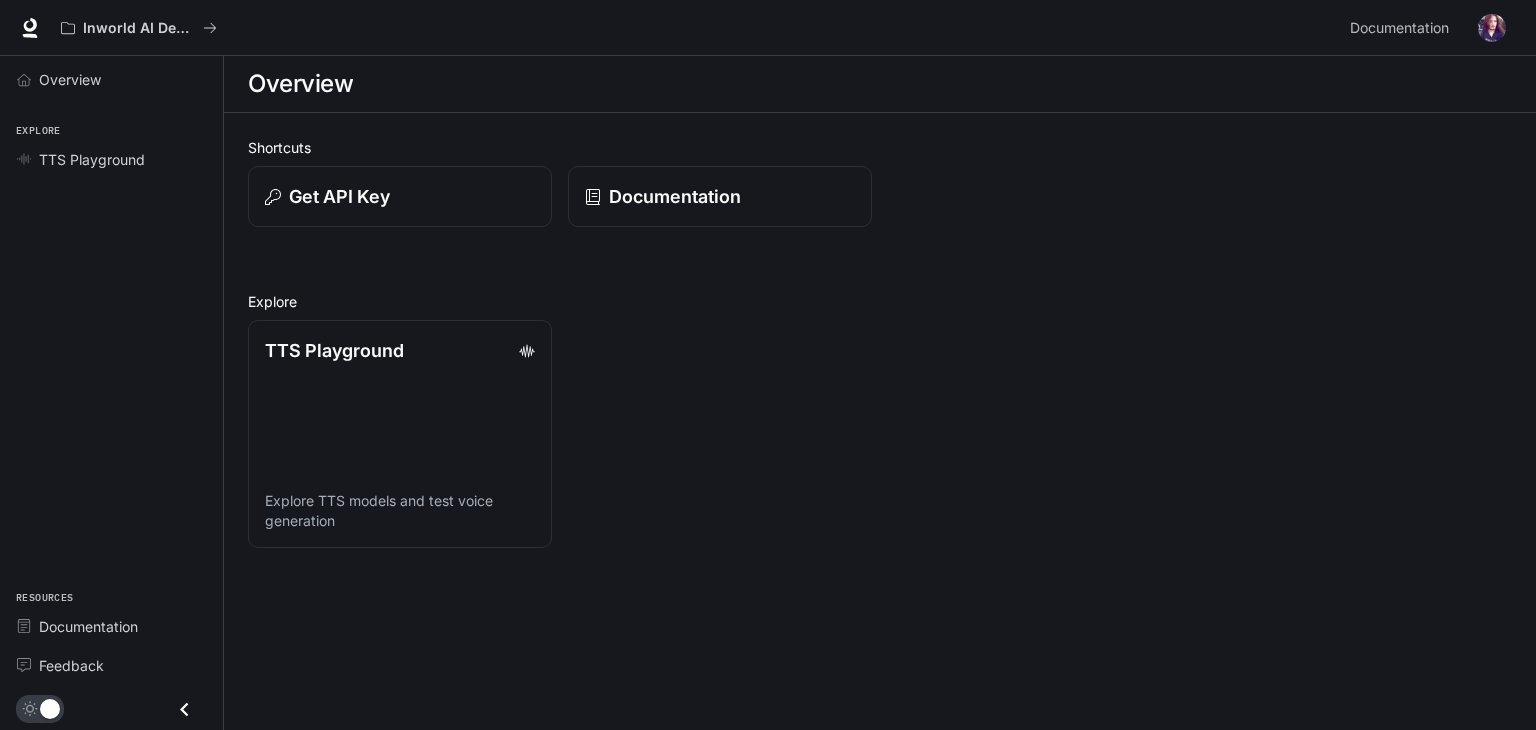drag, startPoint x: 52, startPoint y: 337, endPoint x: 112, endPoint y: 239, distance: 114.90866 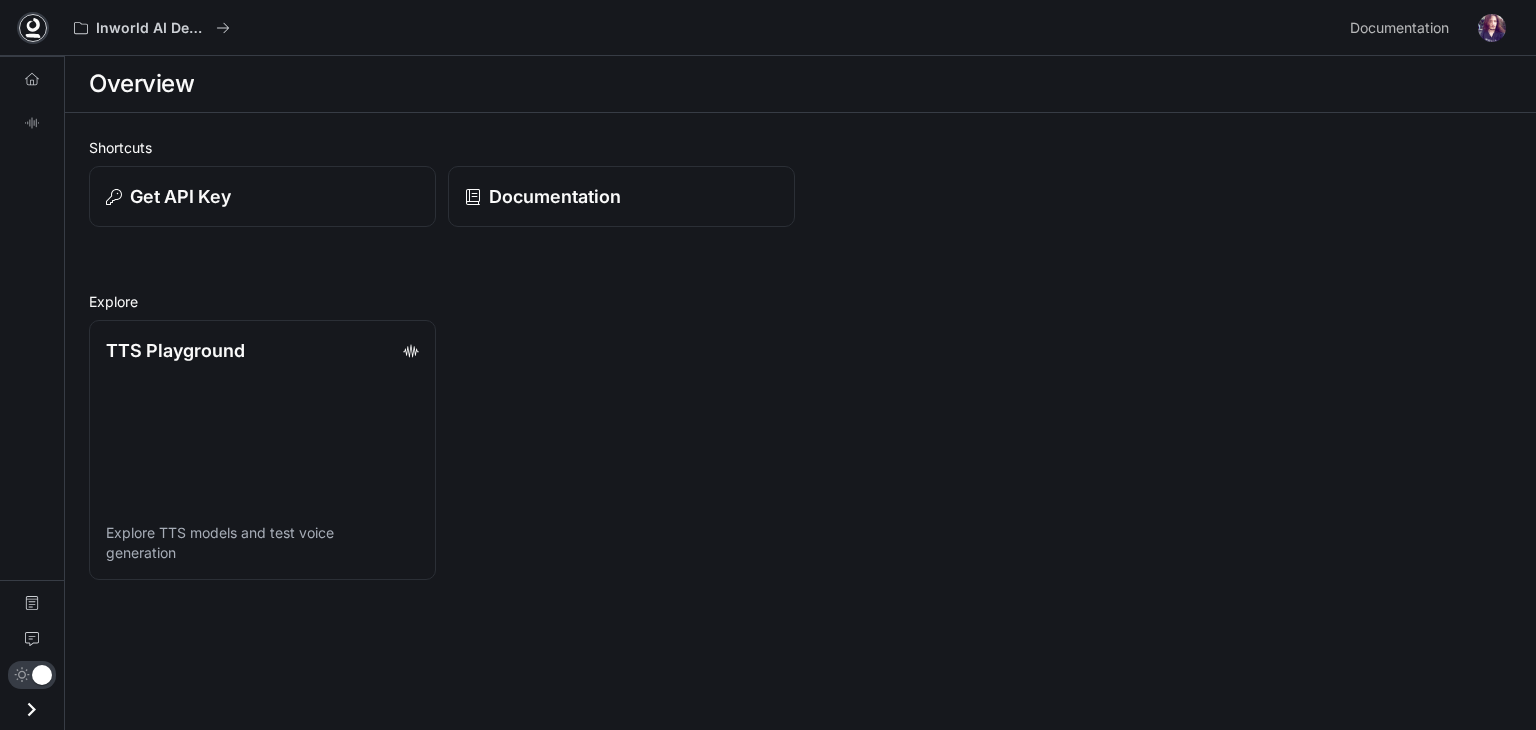 click 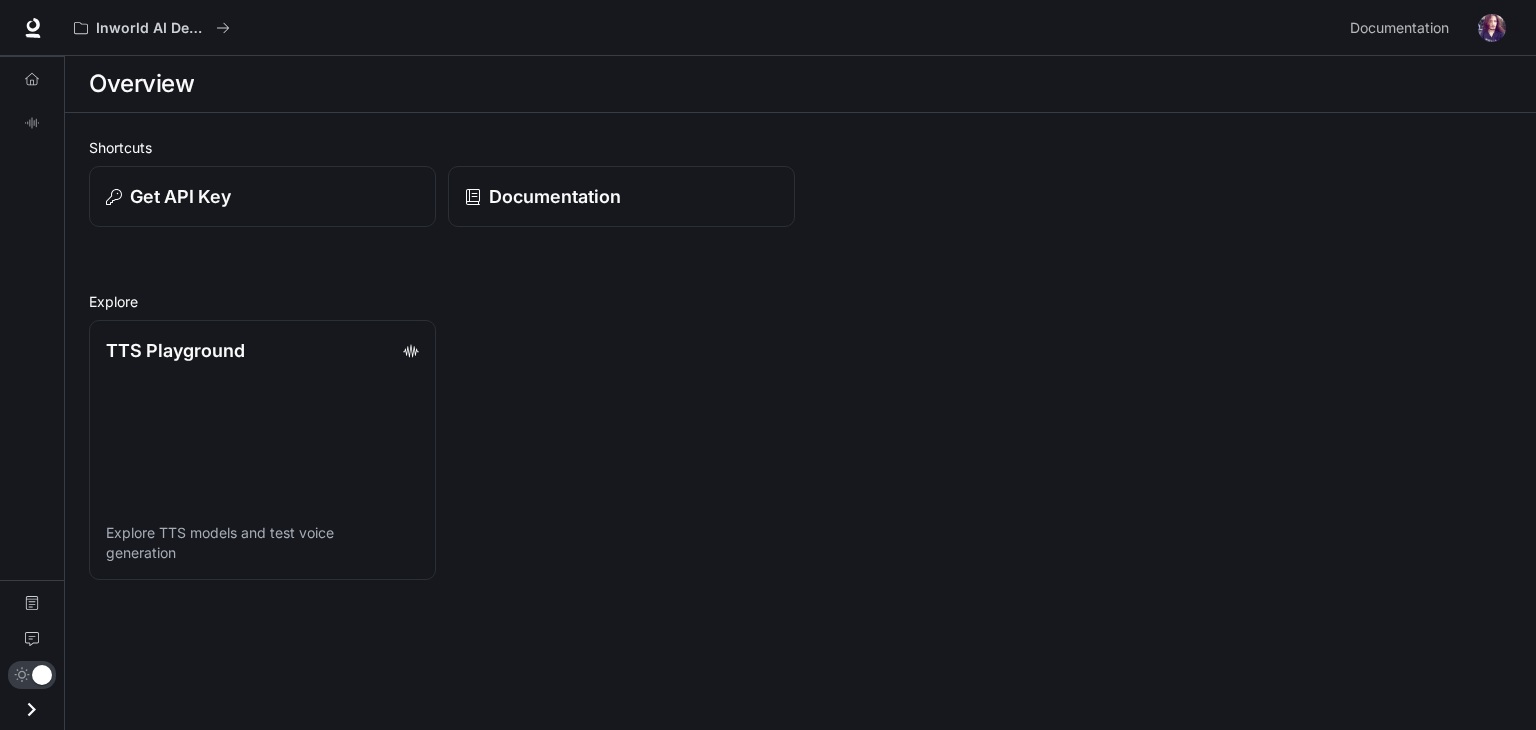 scroll, scrollTop: 0, scrollLeft: 0, axis: both 